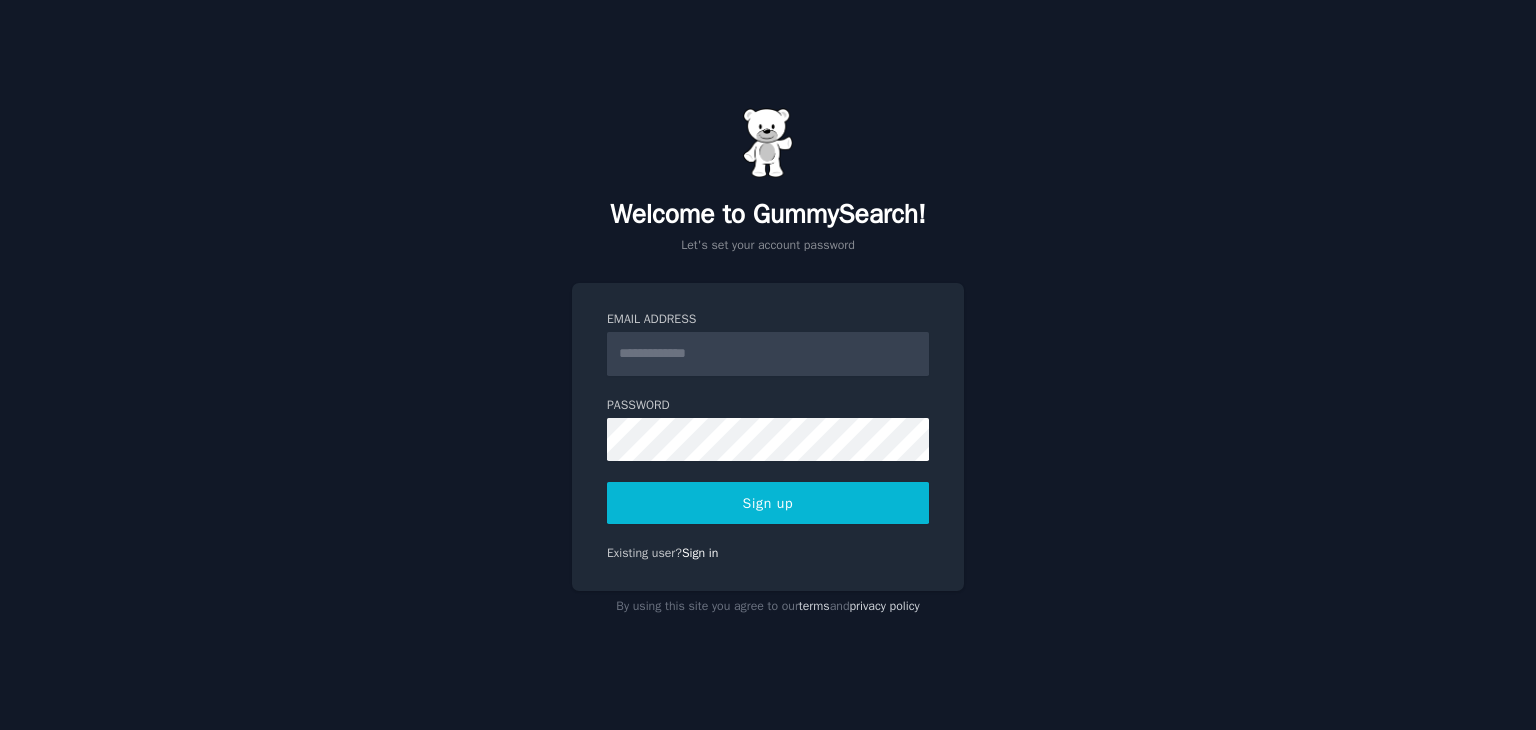 scroll, scrollTop: 0, scrollLeft: 0, axis: both 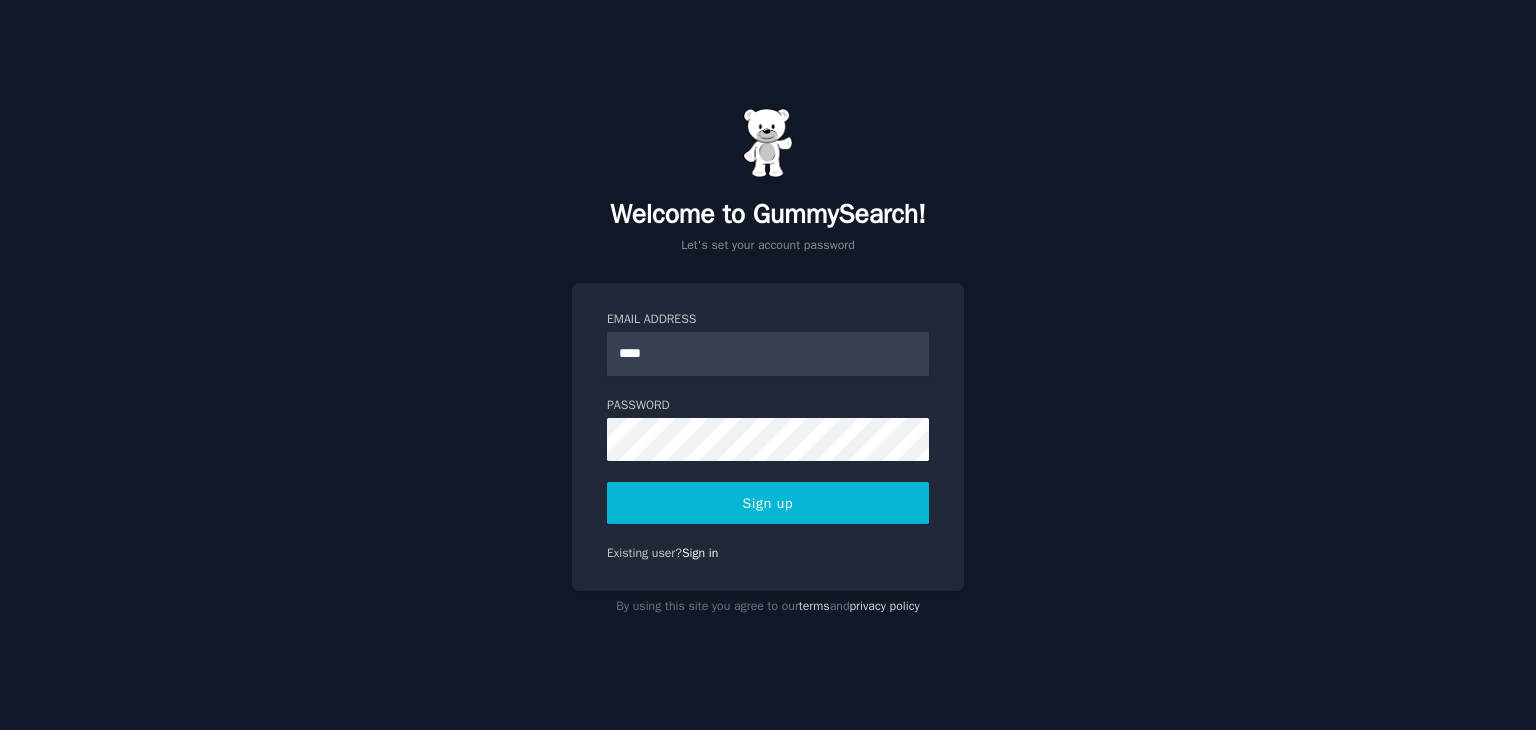 type on "**********" 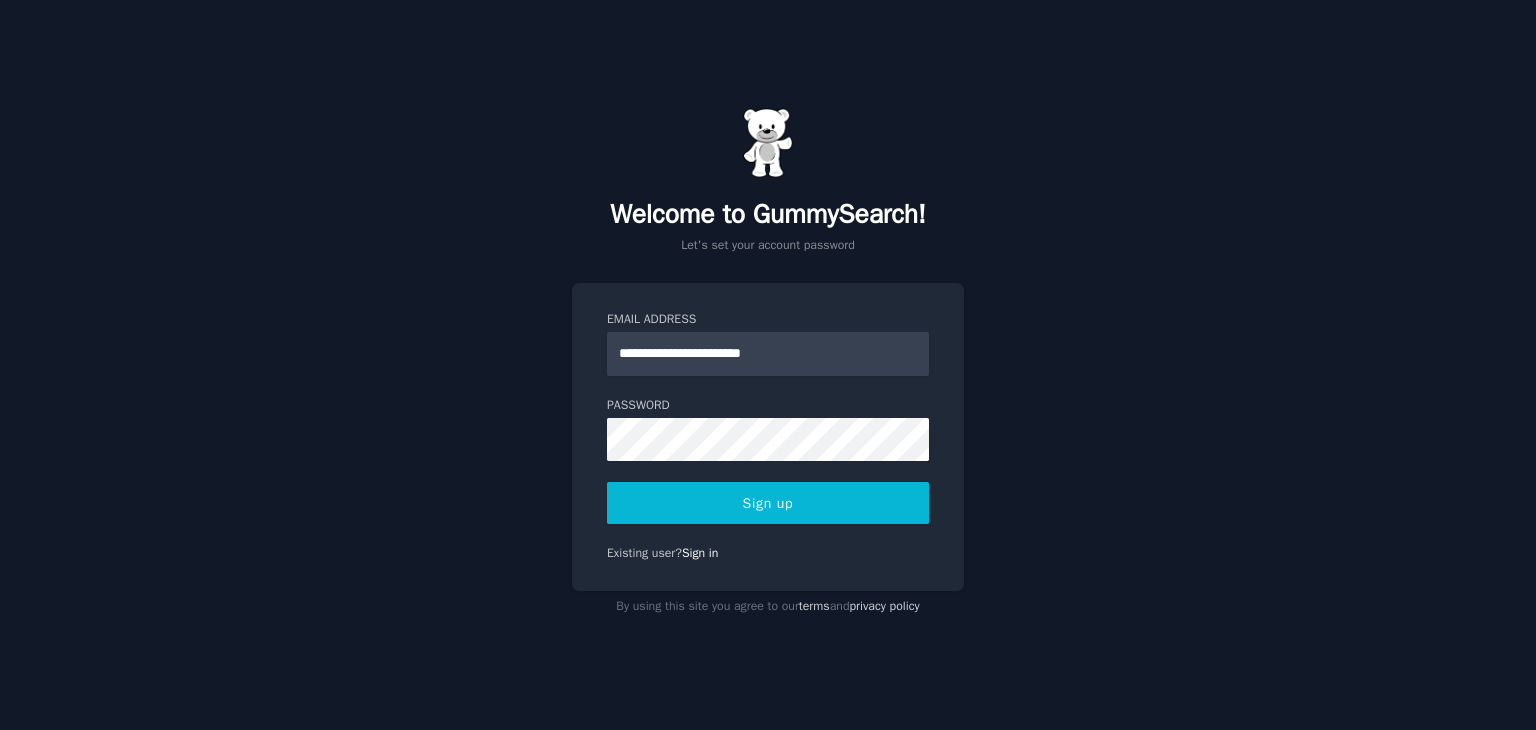 click on "**********" 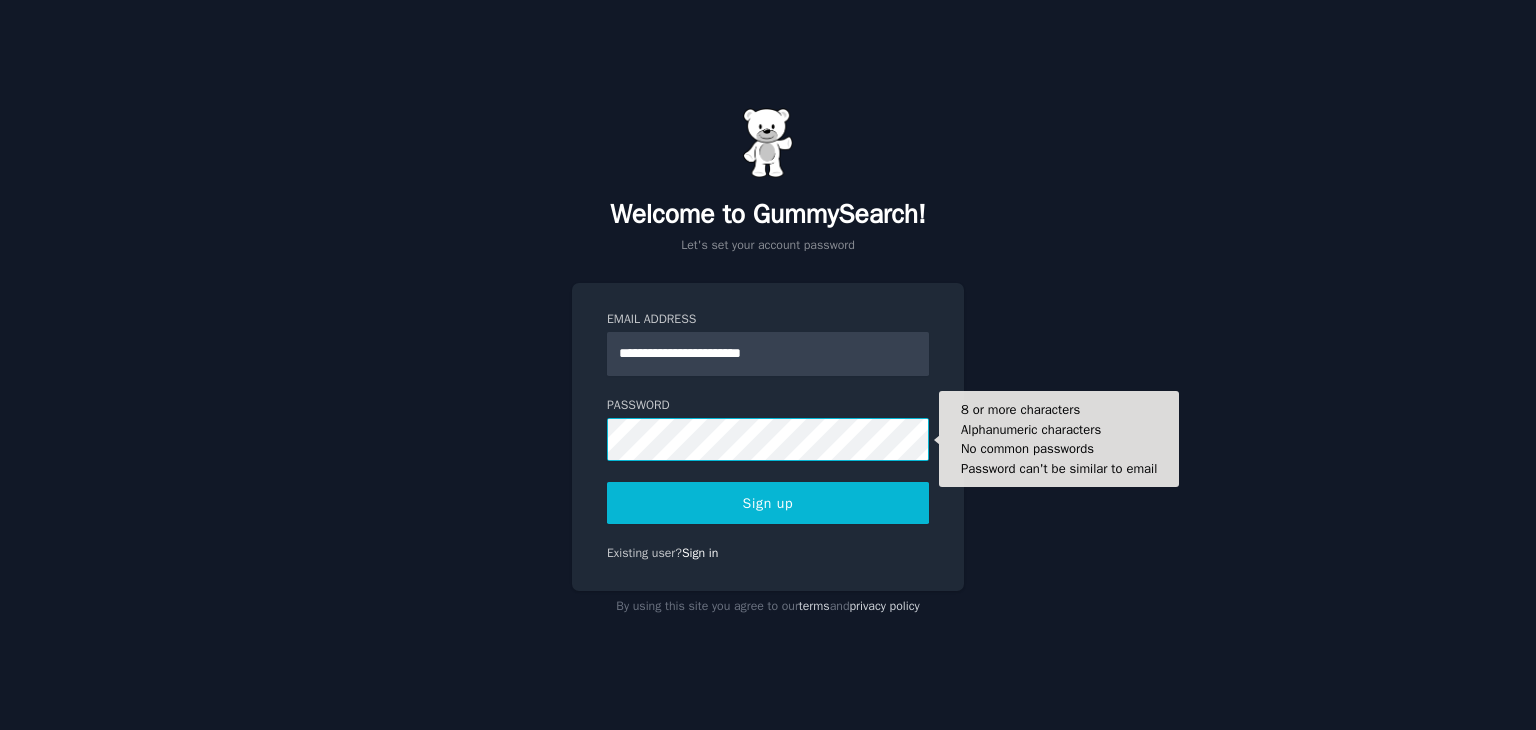 click on "Sign up" at bounding box center (768, 503) 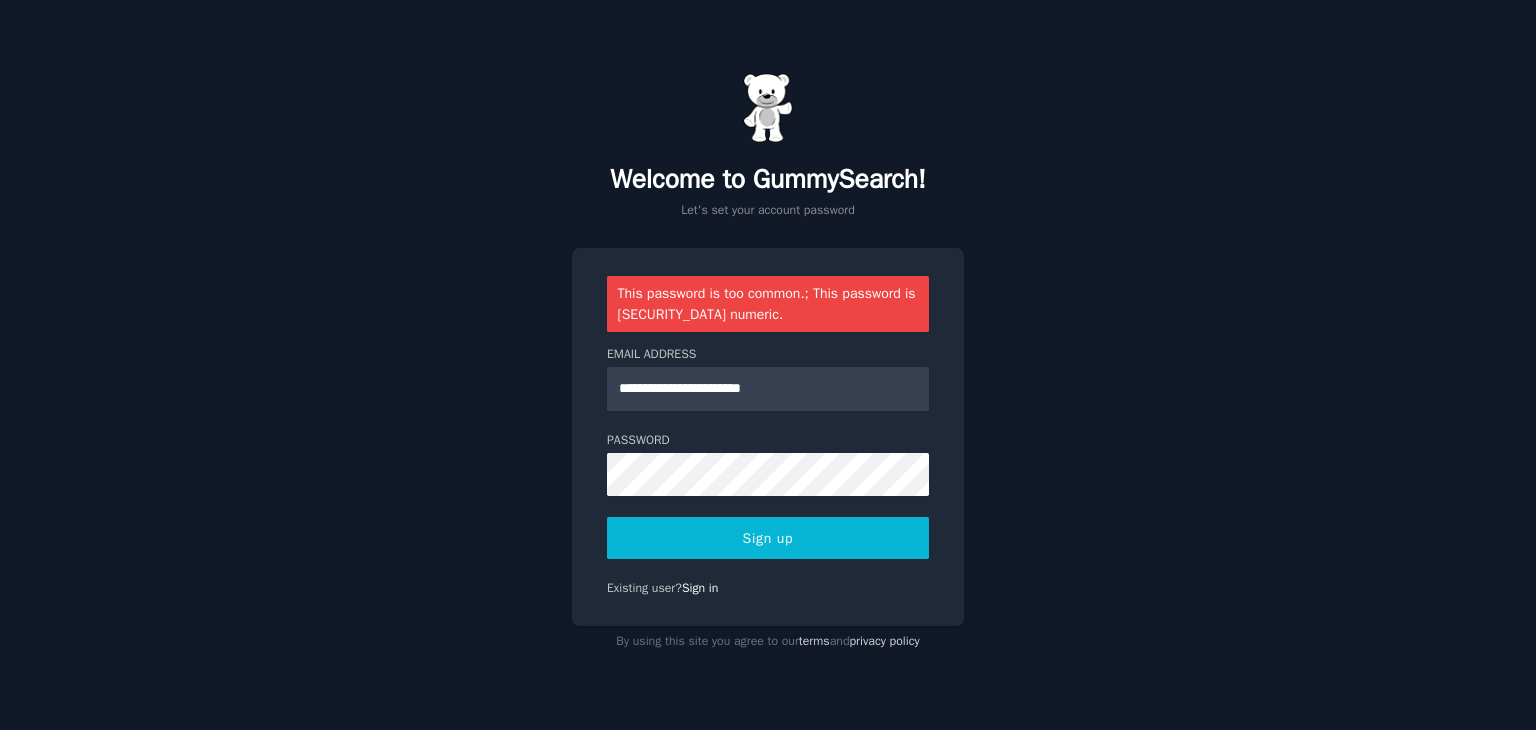 click on "**********" at bounding box center [768, 365] 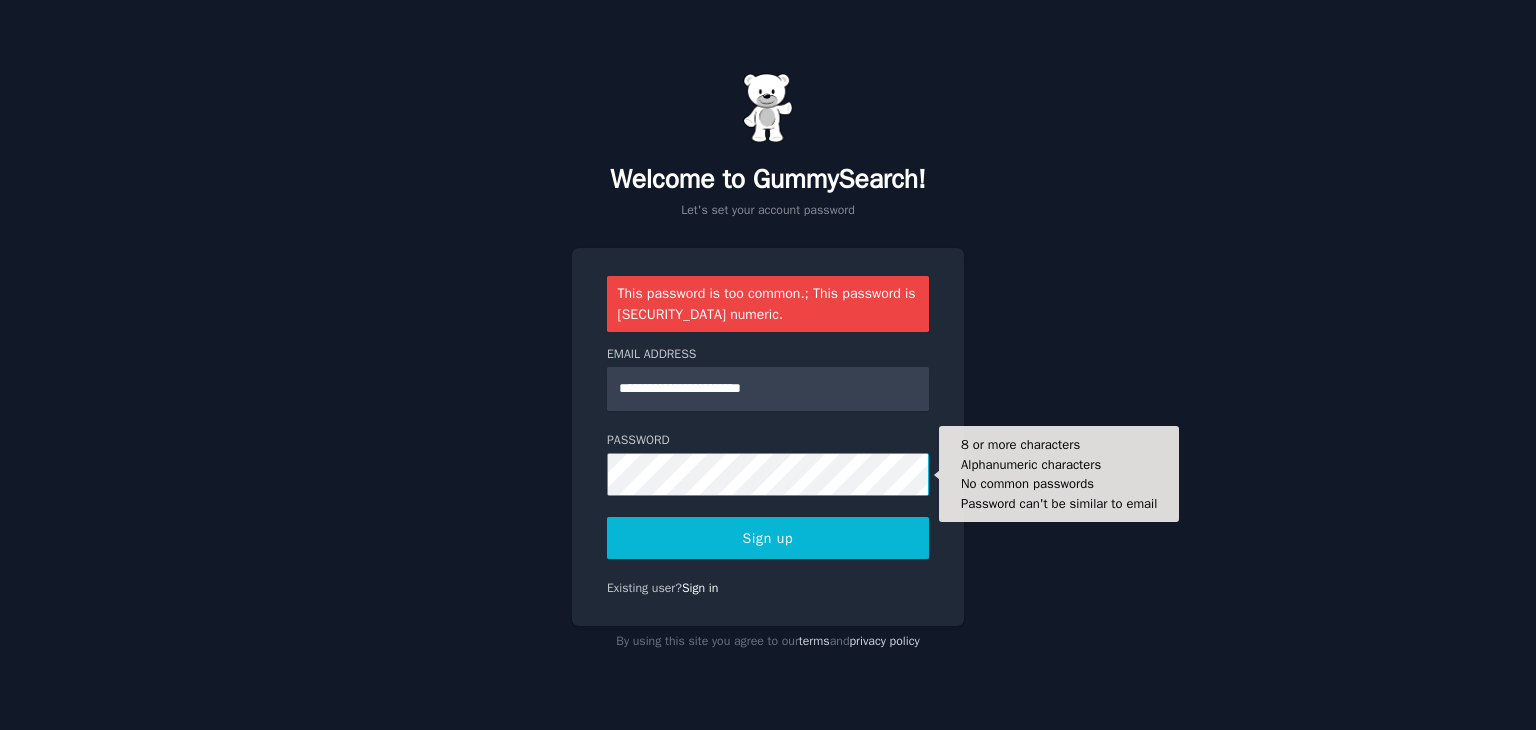 click on "Sign up" at bounding box center [768, 538] 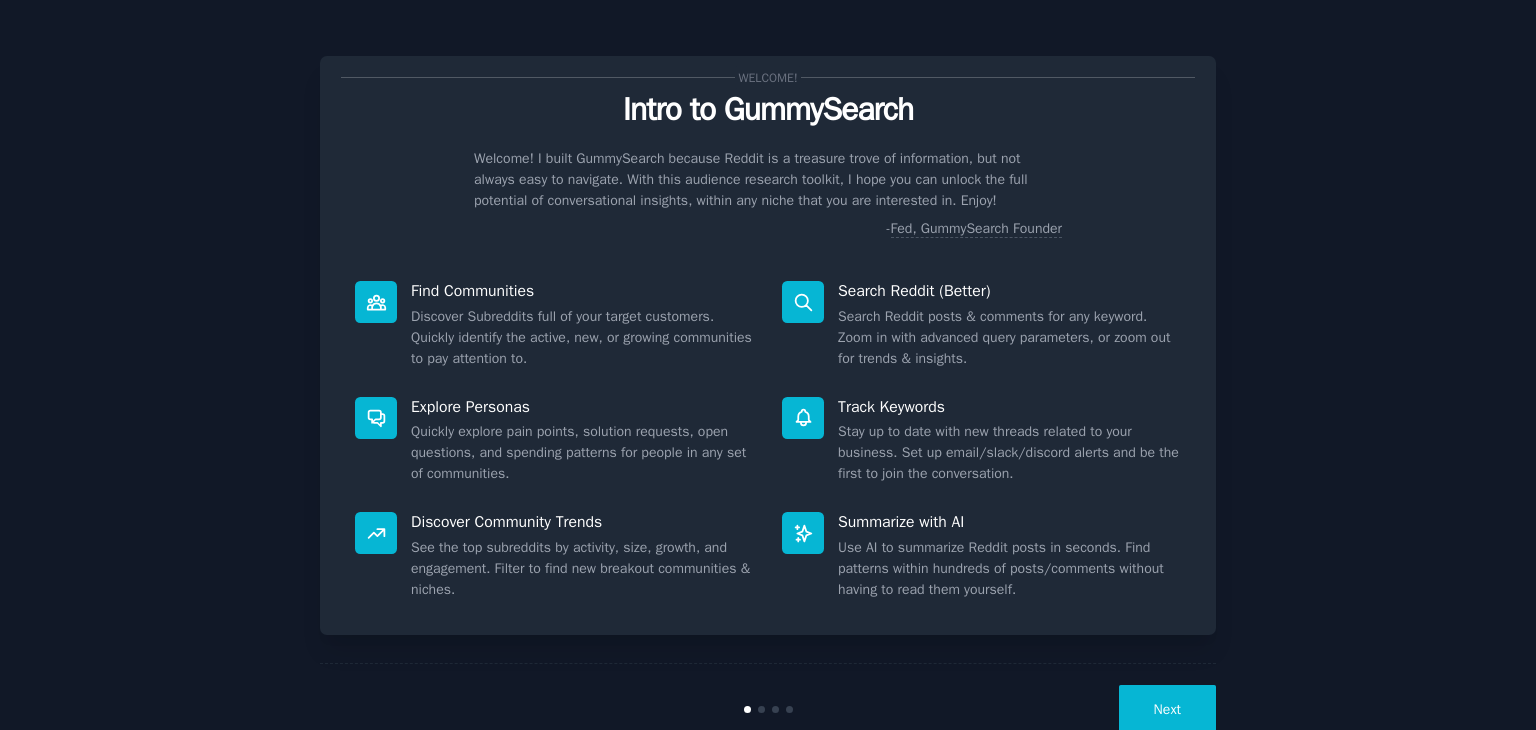 scroll, scrollTop: 0, scrollLeft: 0, axis: both 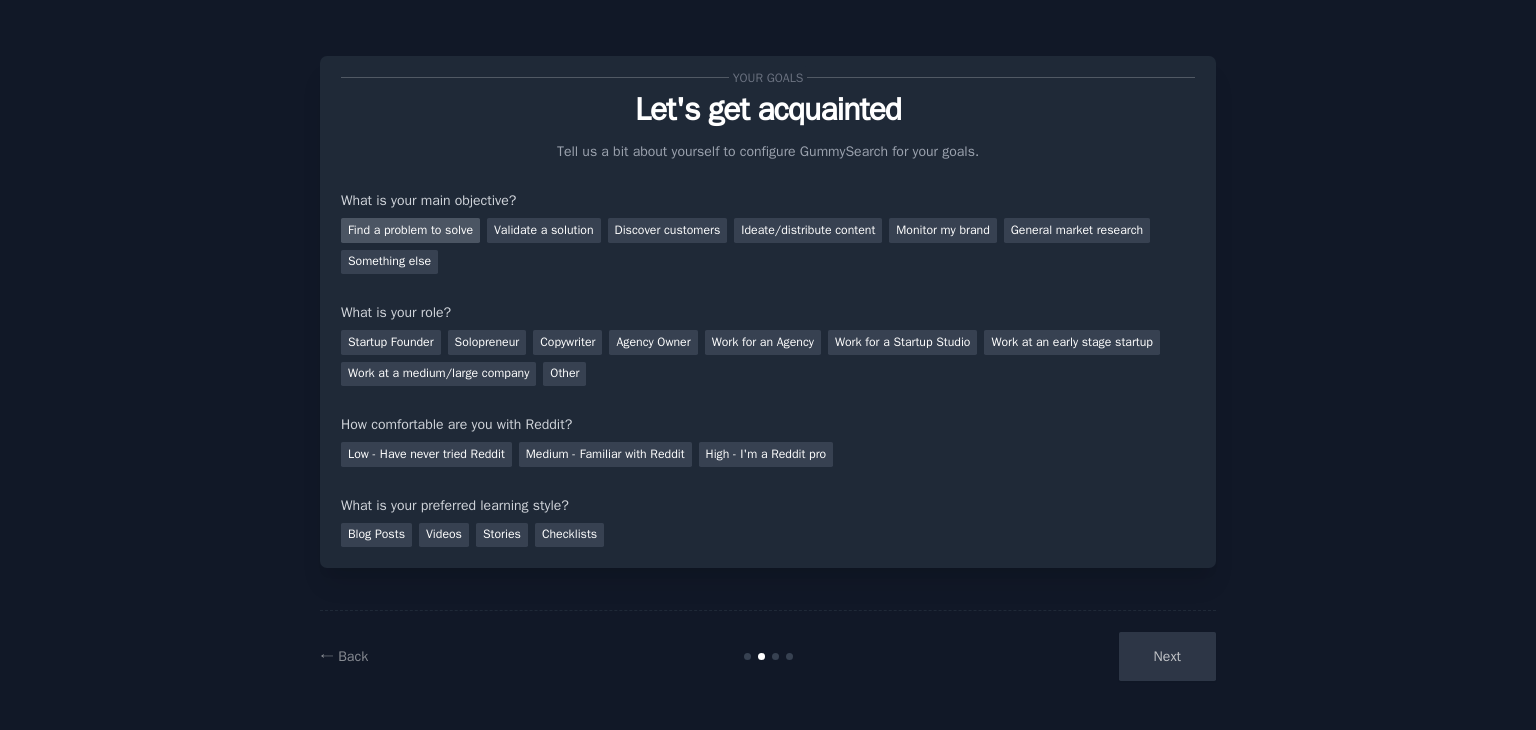 click on "Find a problem to solve" at bounding box center (410, 230) 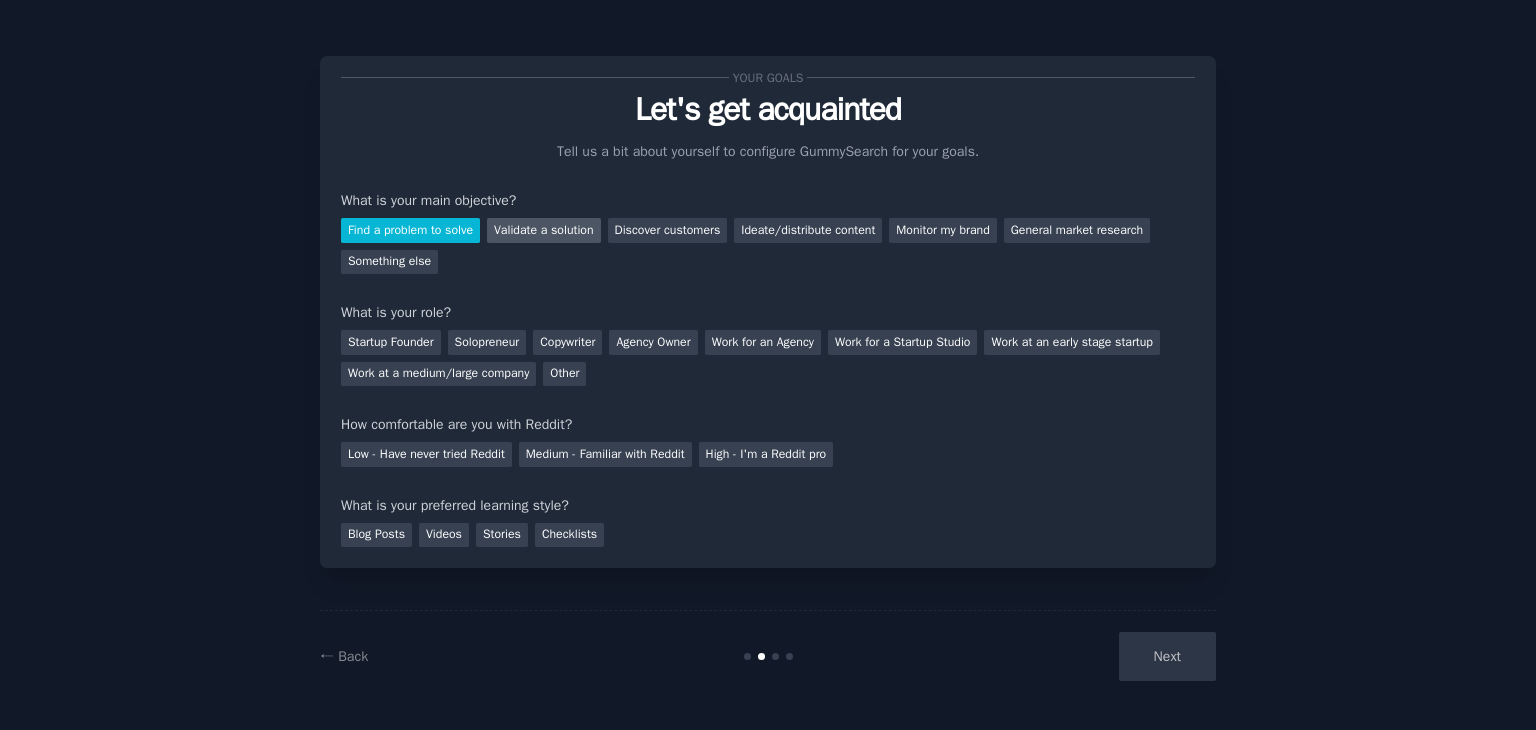 click on "Validate a solution" at bounding box center [544, 230] 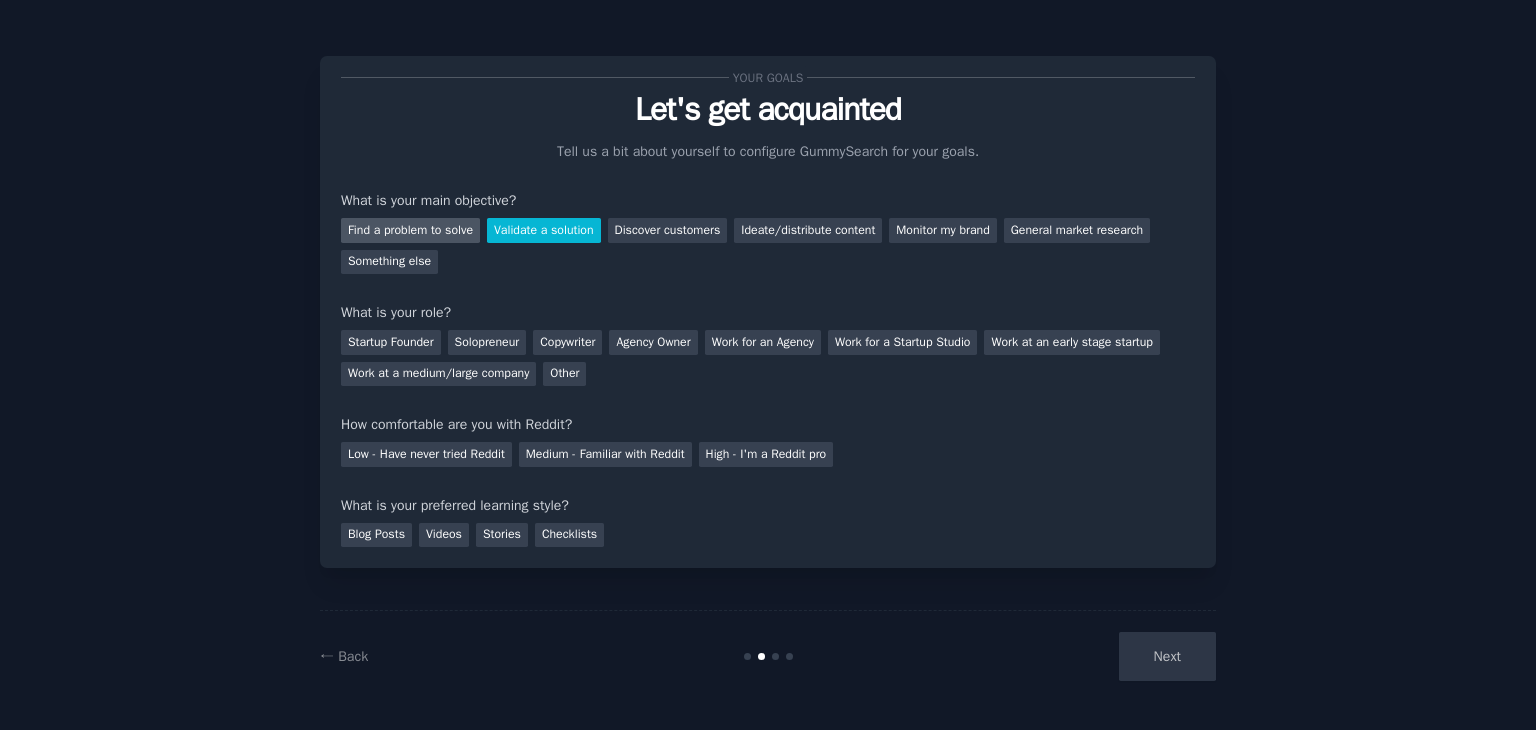 click on "Find a problem to solve" at bounding box center [410, 230] 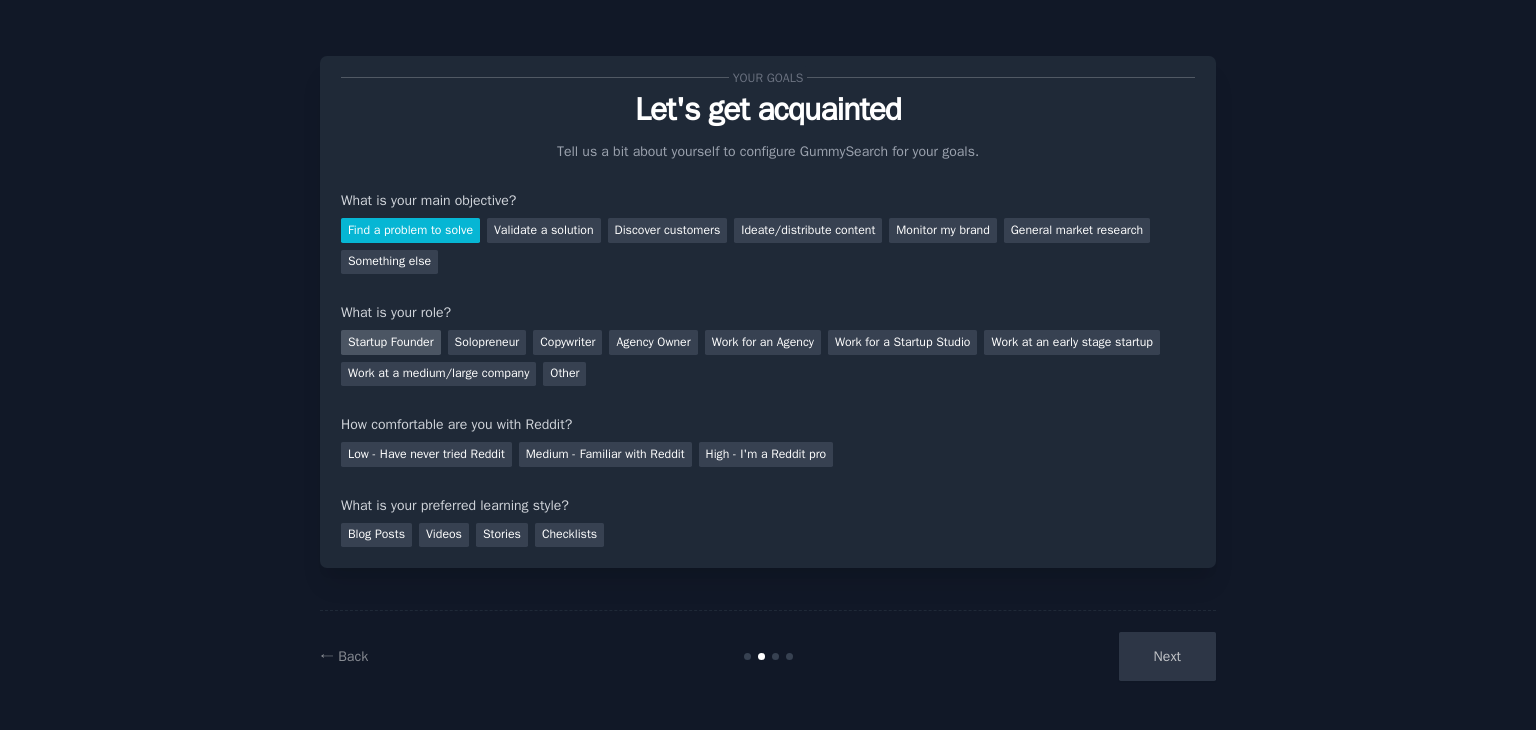 click on "Startup Founder" at bounding box center (391, 342) 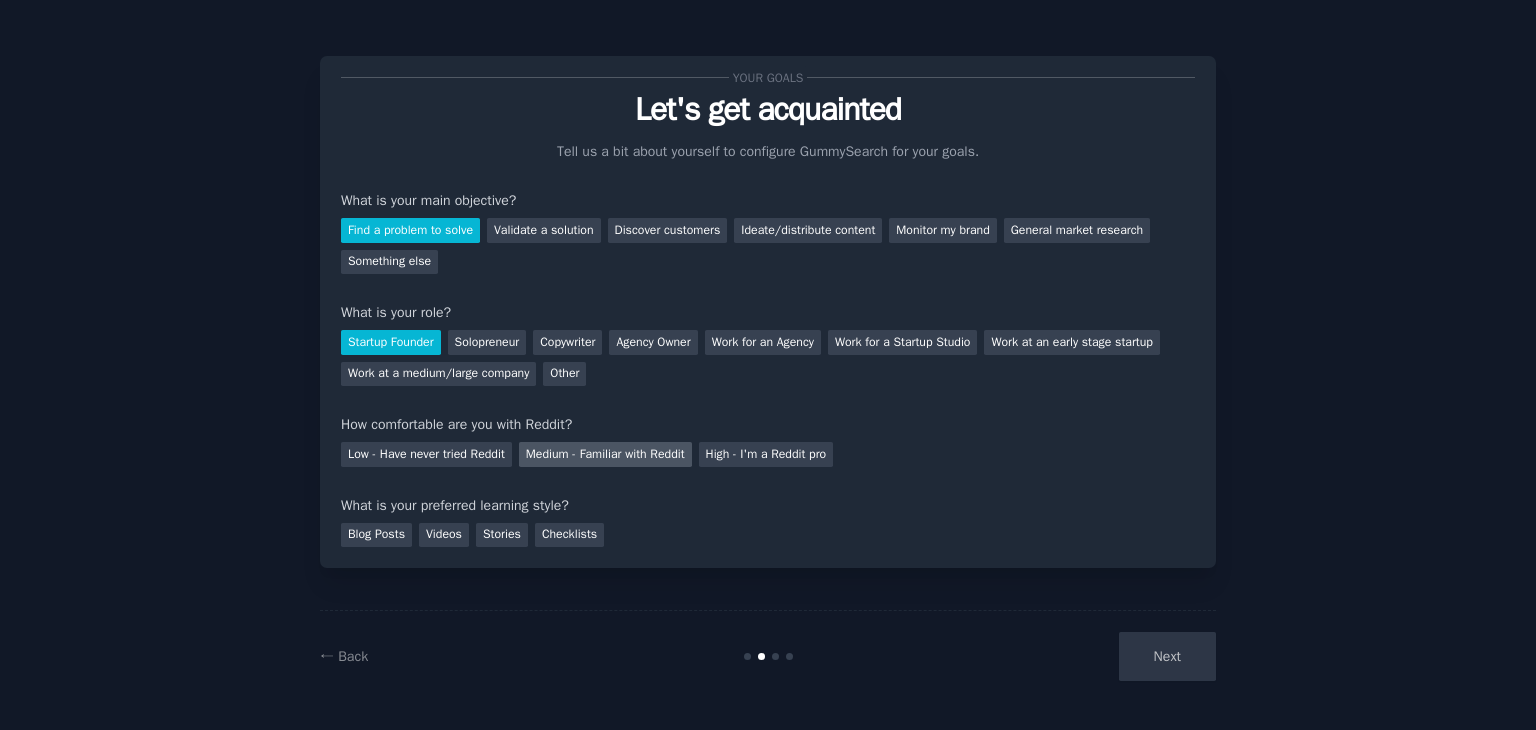 click on "Medium - Familiar with Reddit" at bounding box center (605, 454) 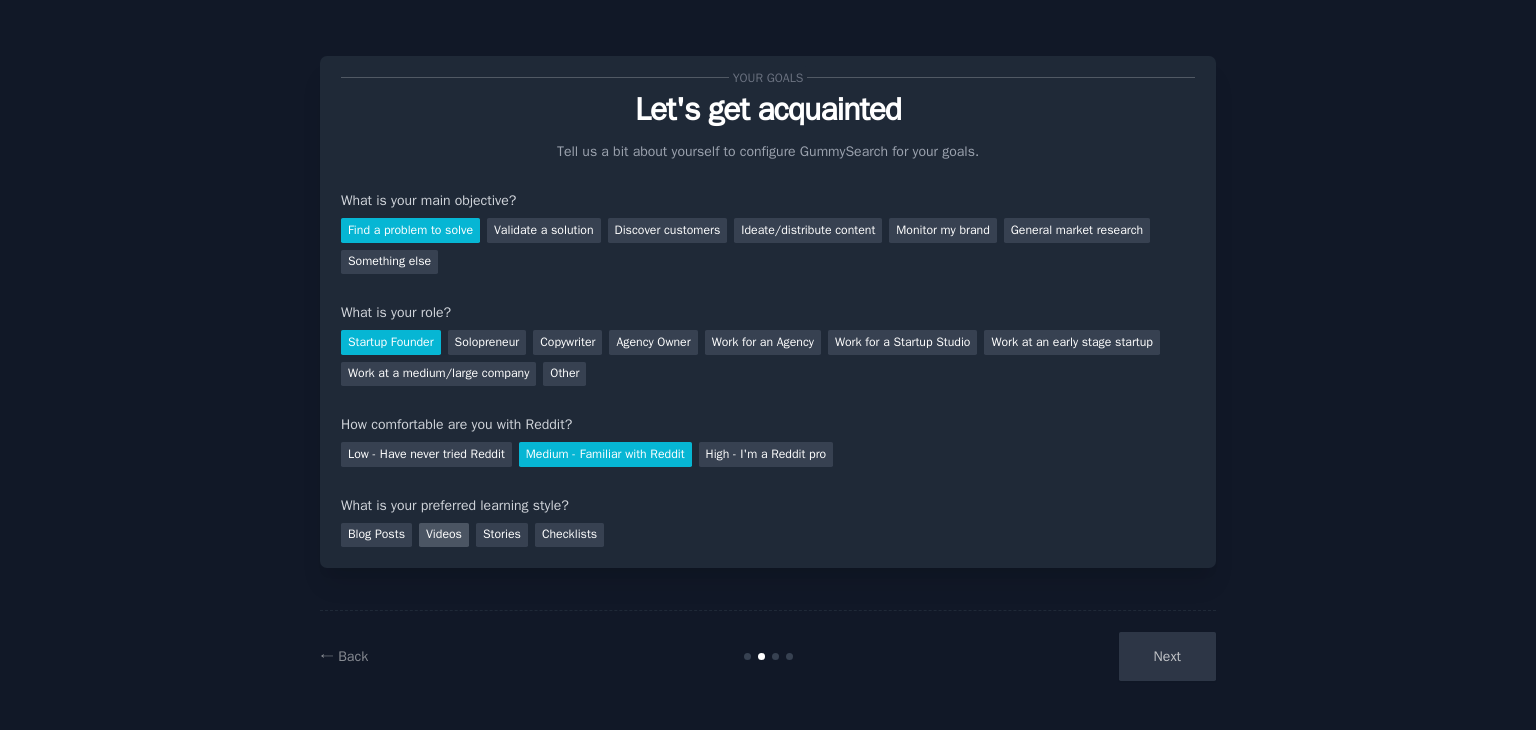 click on "Videos" at bounding box center (444, 535) 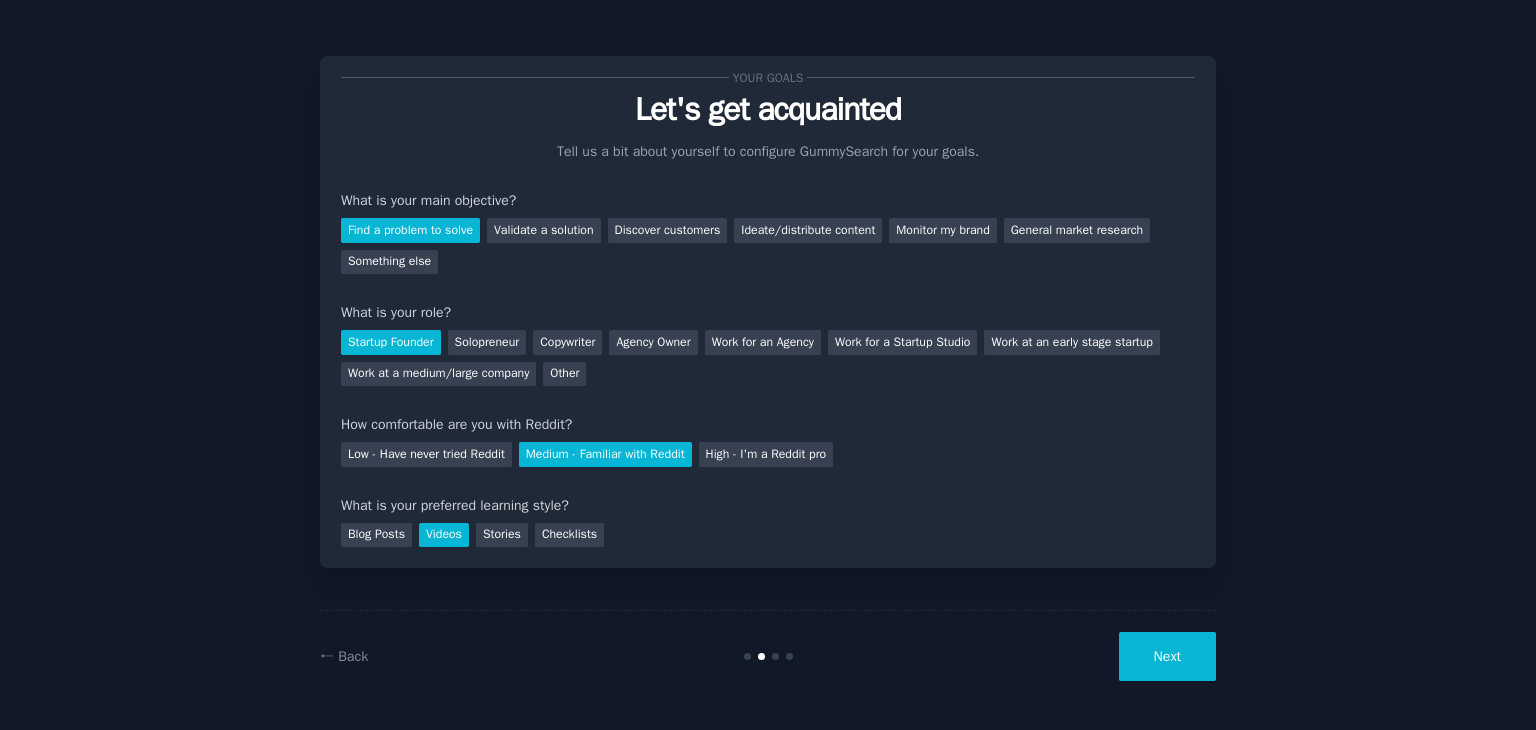 click on "Next" at bounding box center [1167, 656] 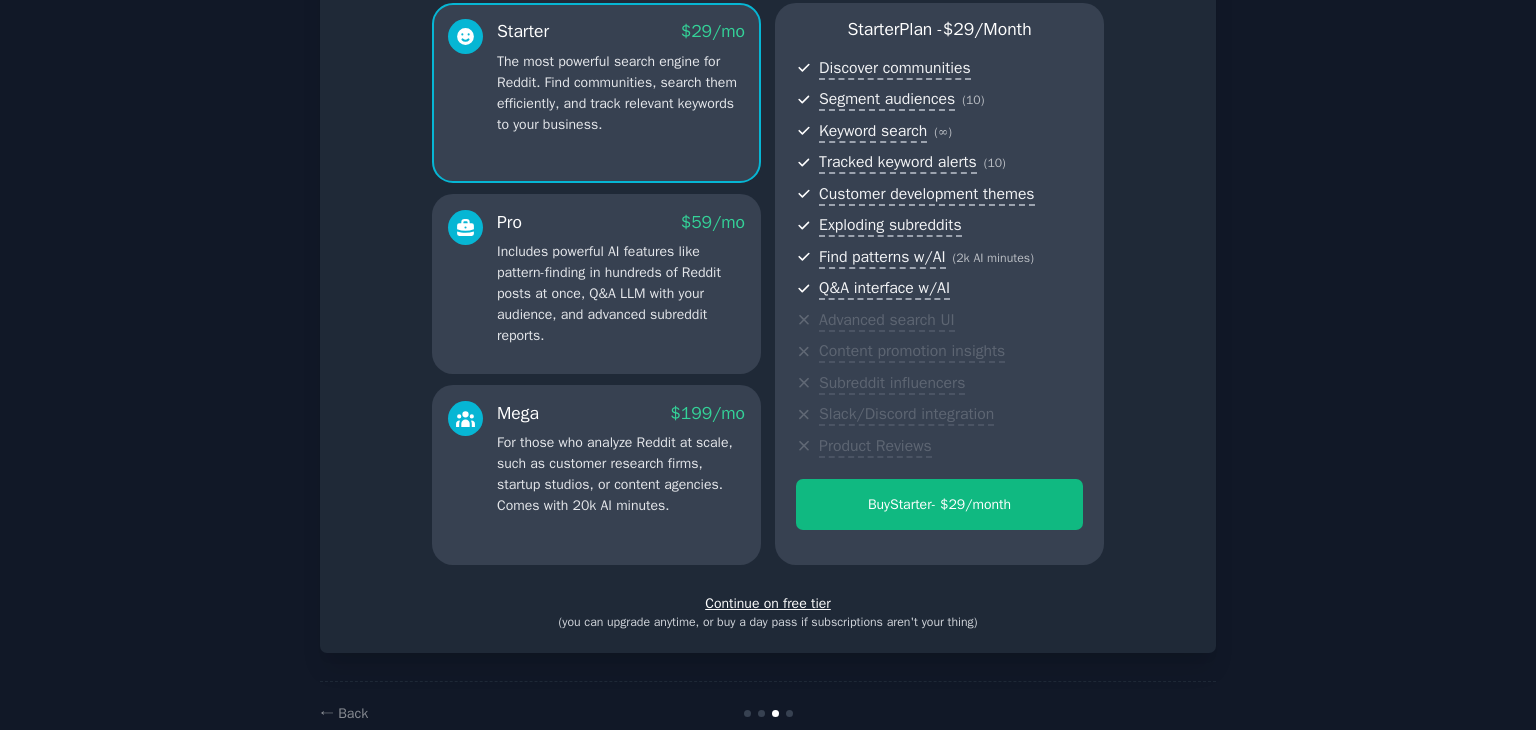 scroll, scrollTop: 178, scrollLeft: 0, axis: vertical 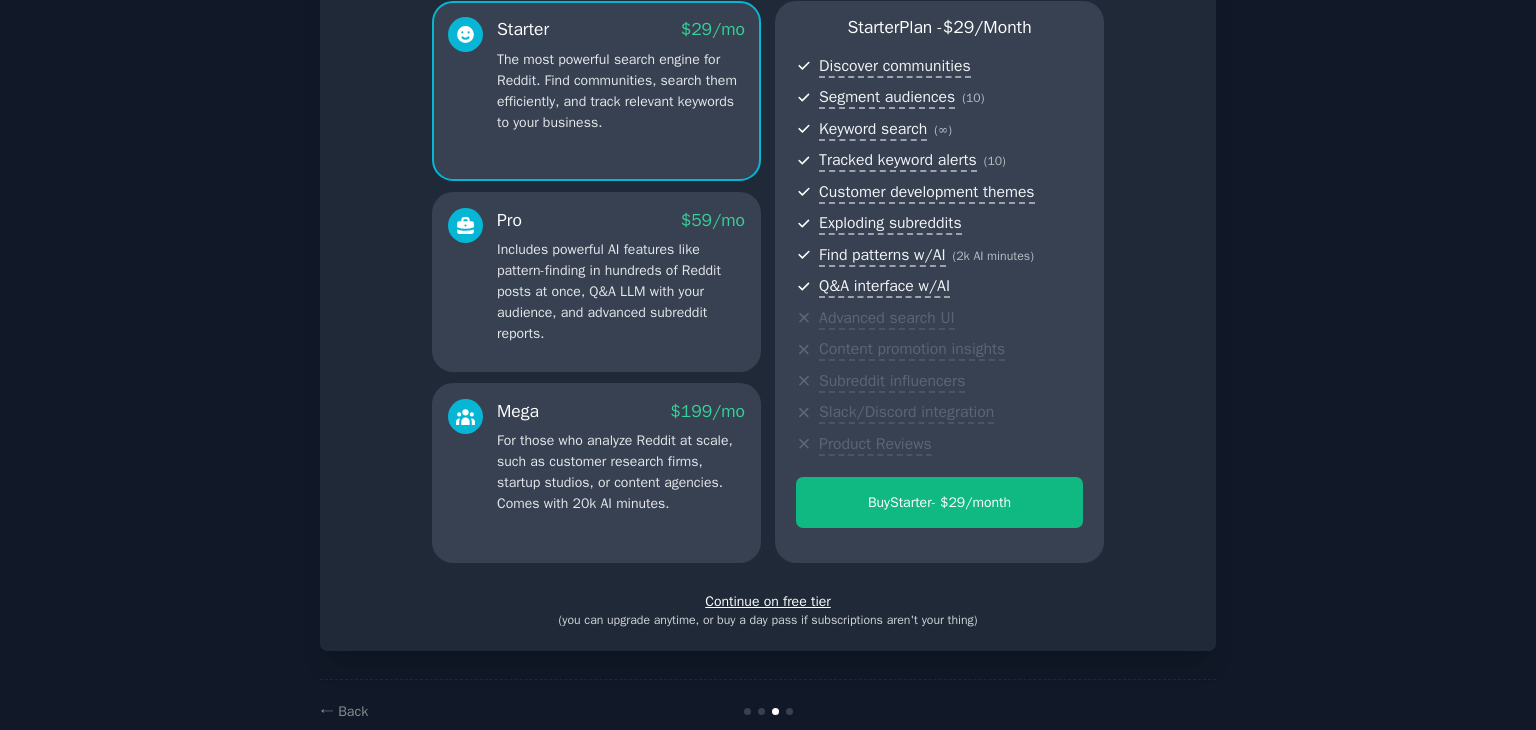 click on "Continue on free tier" at bounding box center (768, 601) 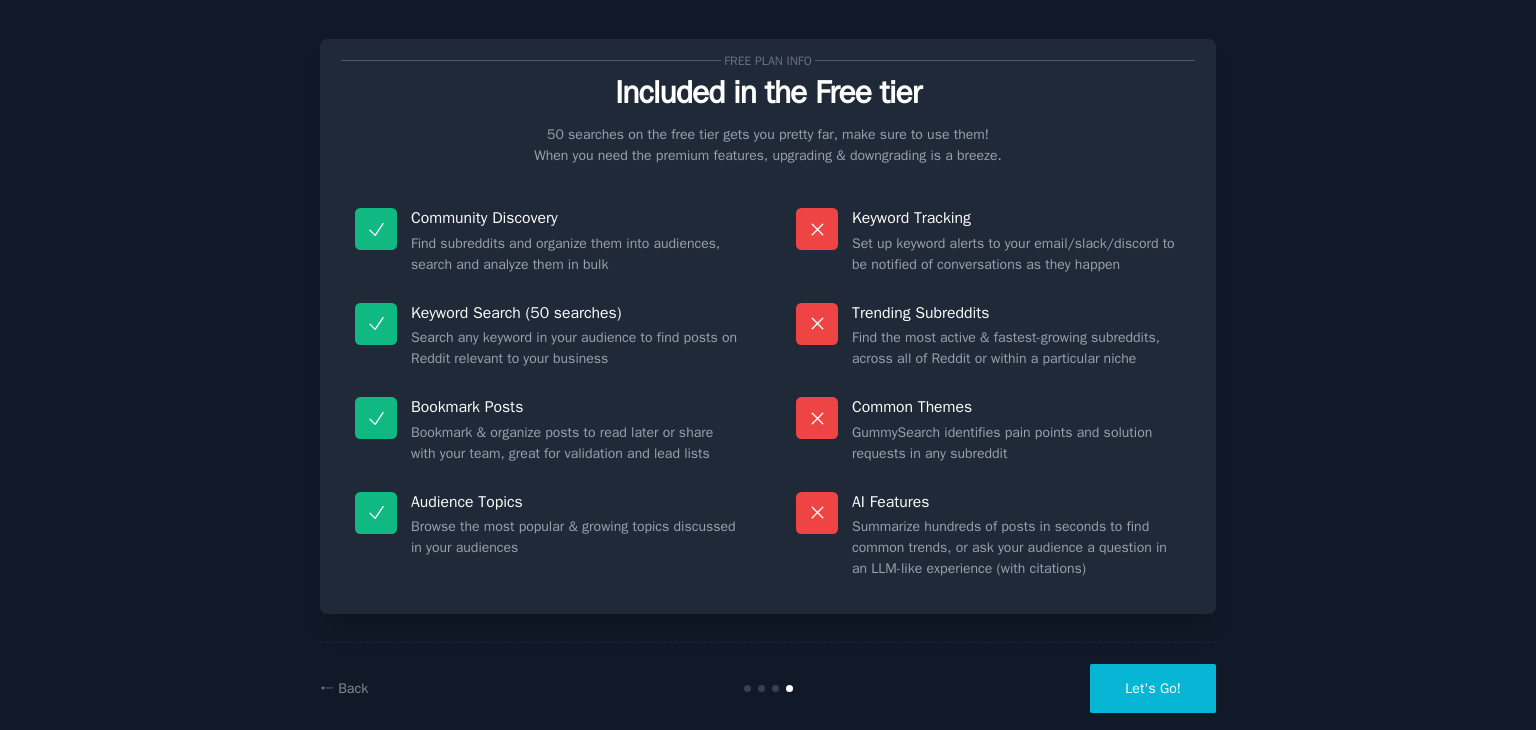 scroll, scrollTop: 16, scrollLeft: 0, axis: vertical 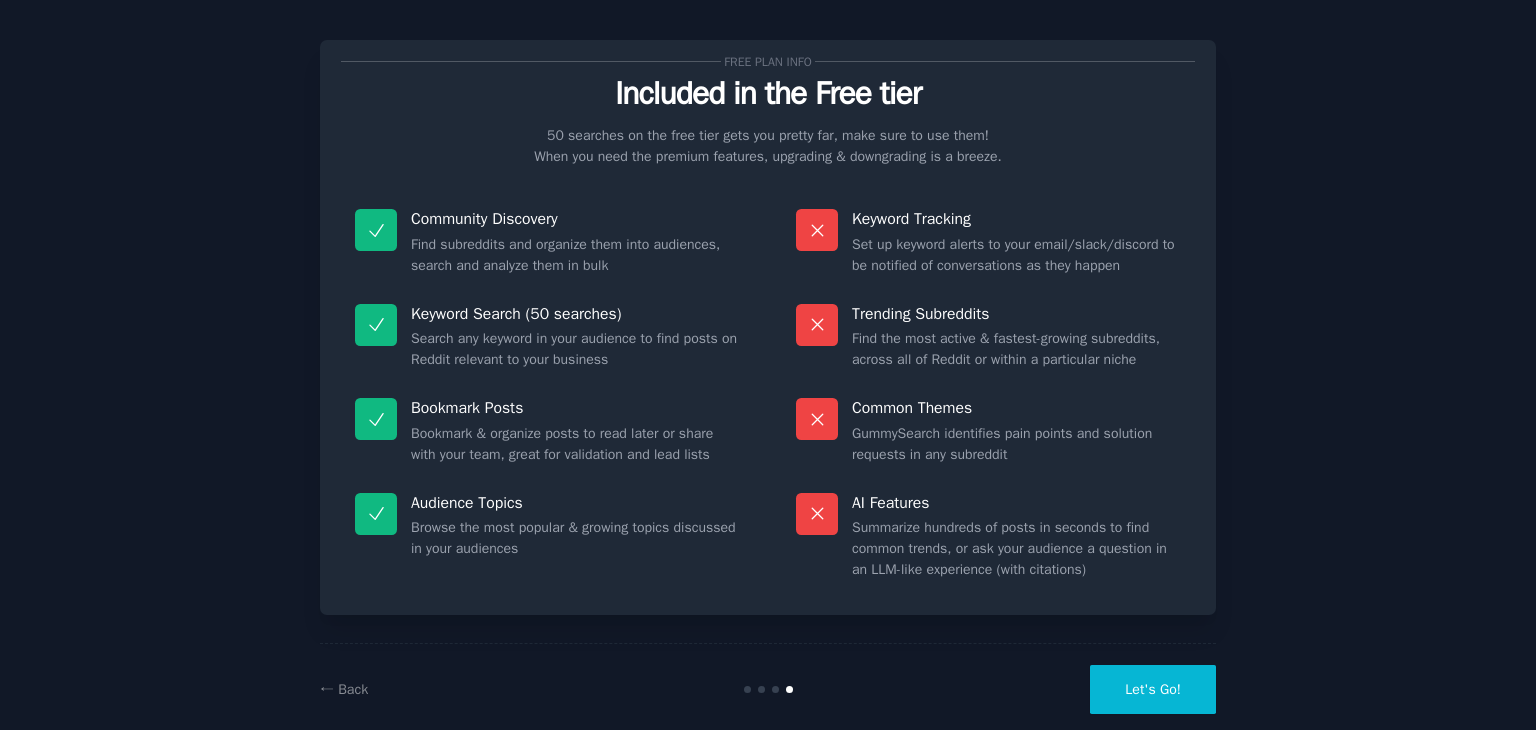 click on "Let's Go!" at bounding box center (1153, 689) 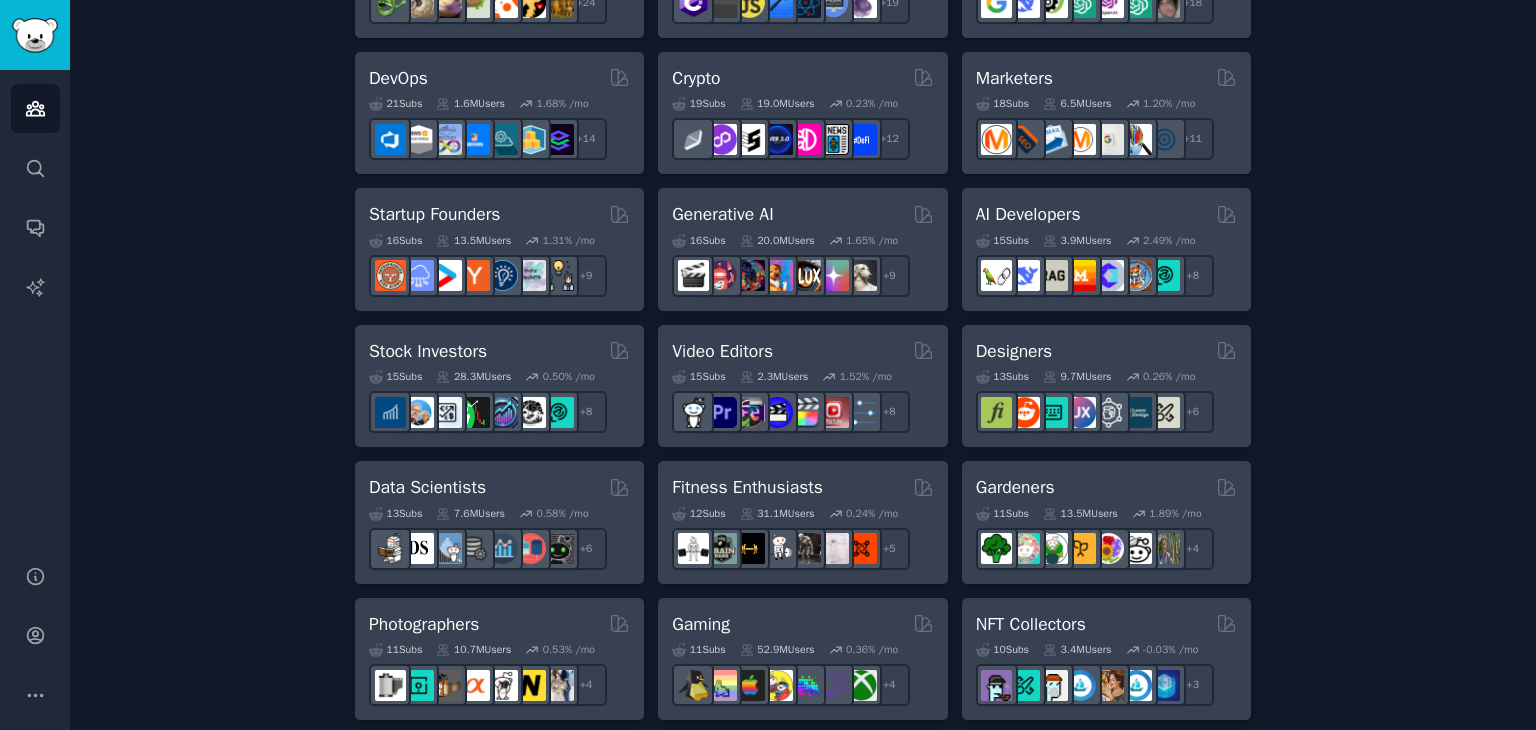 scroll, scrollTop: 472, scrollLeft: 0, axis: vertical 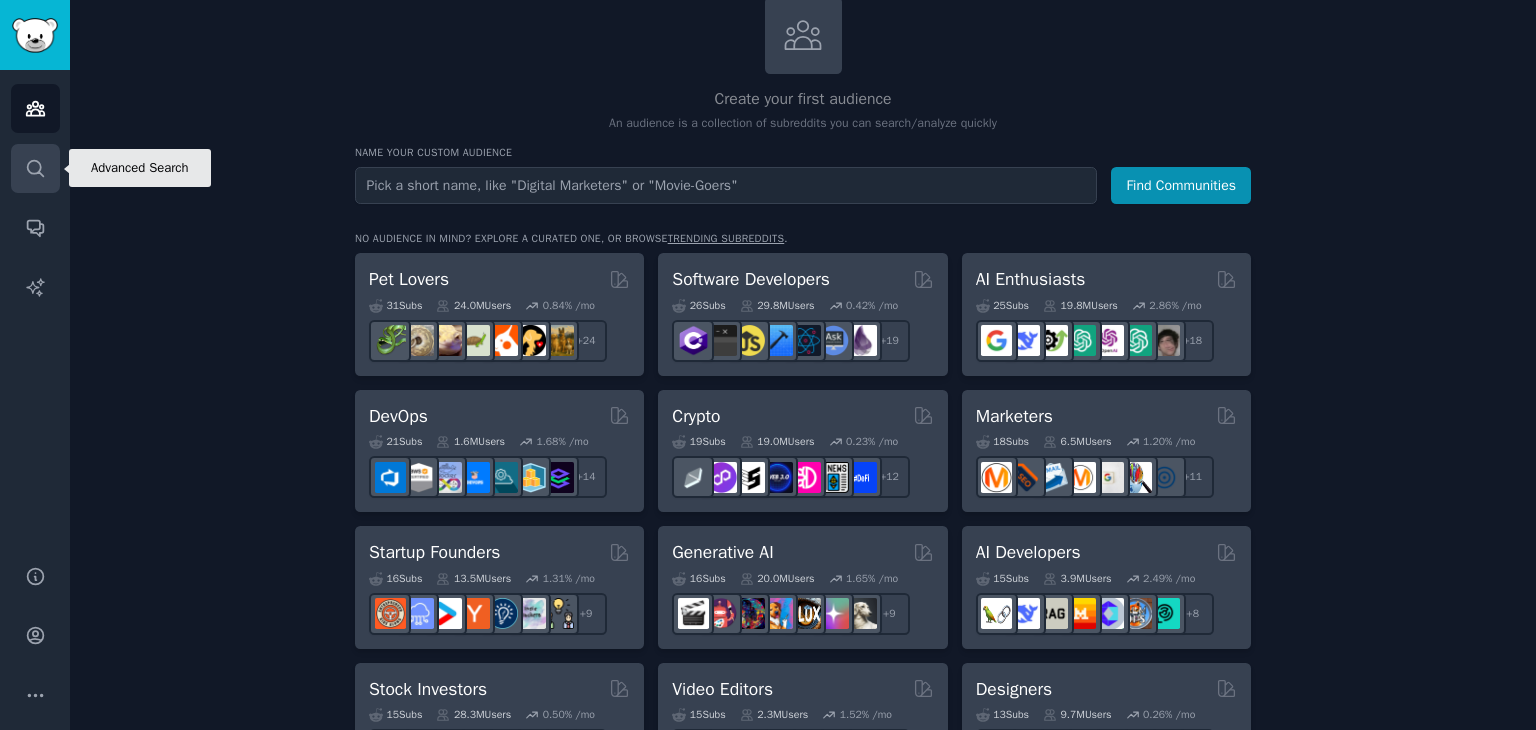 click 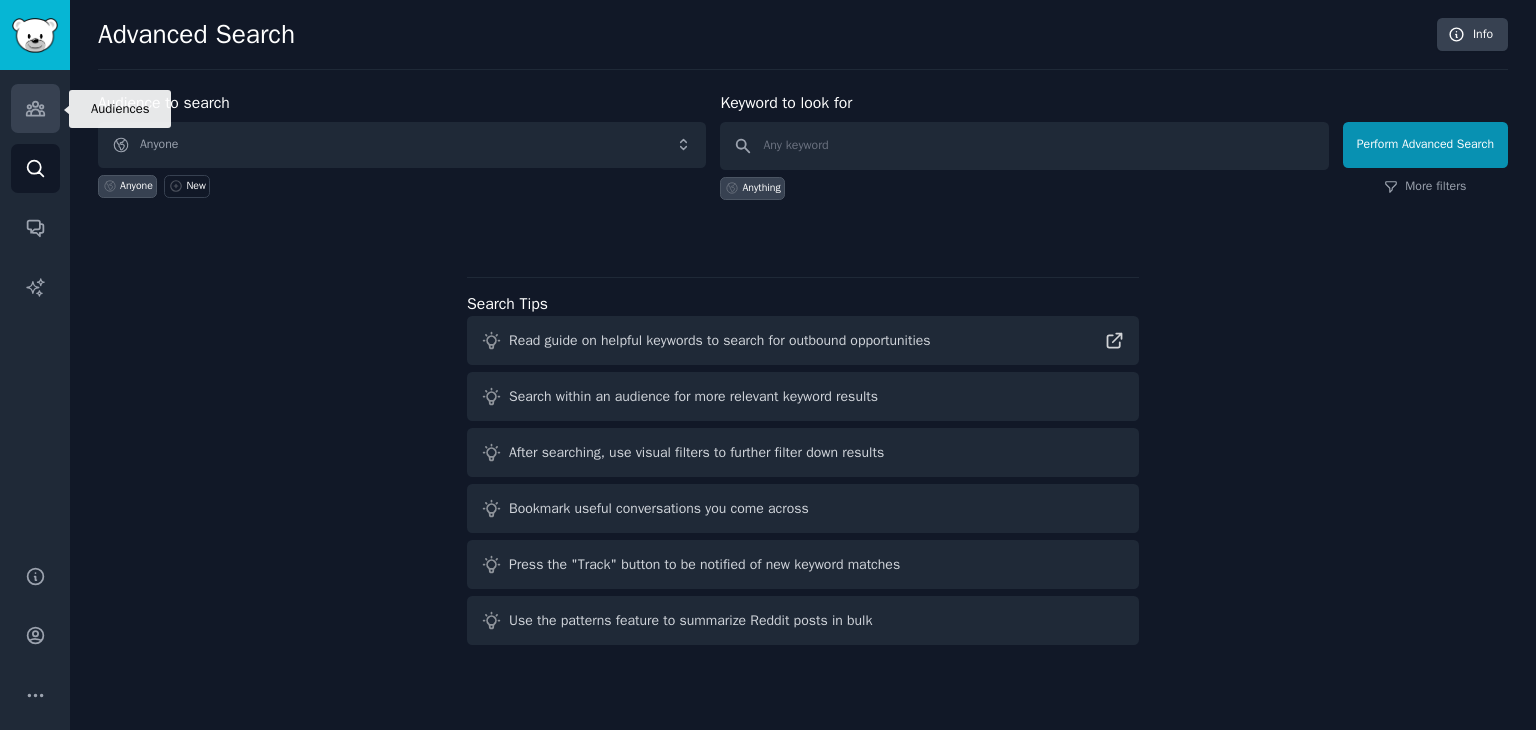 click 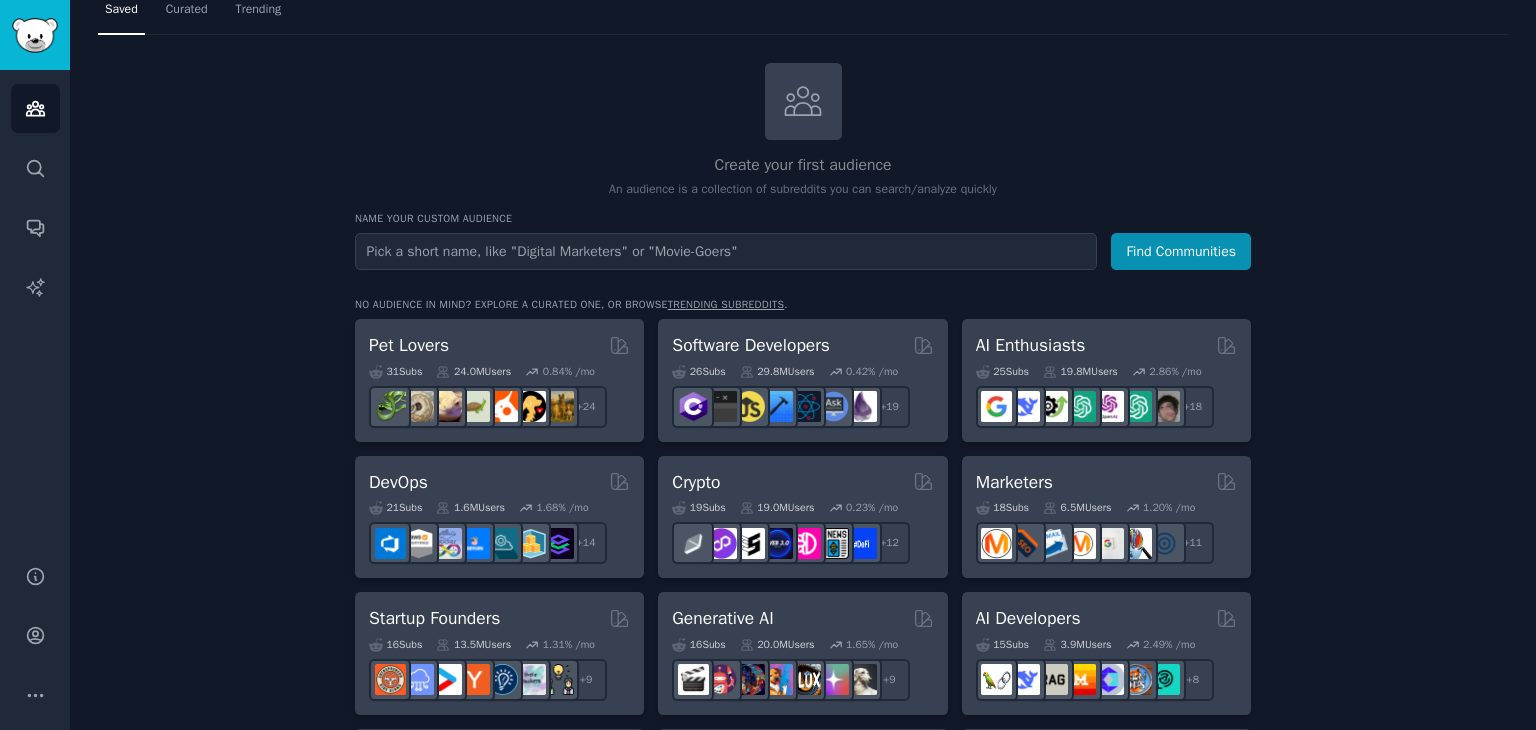 scroll, scrollTop: 0, scrollLeft: 0, axis: both 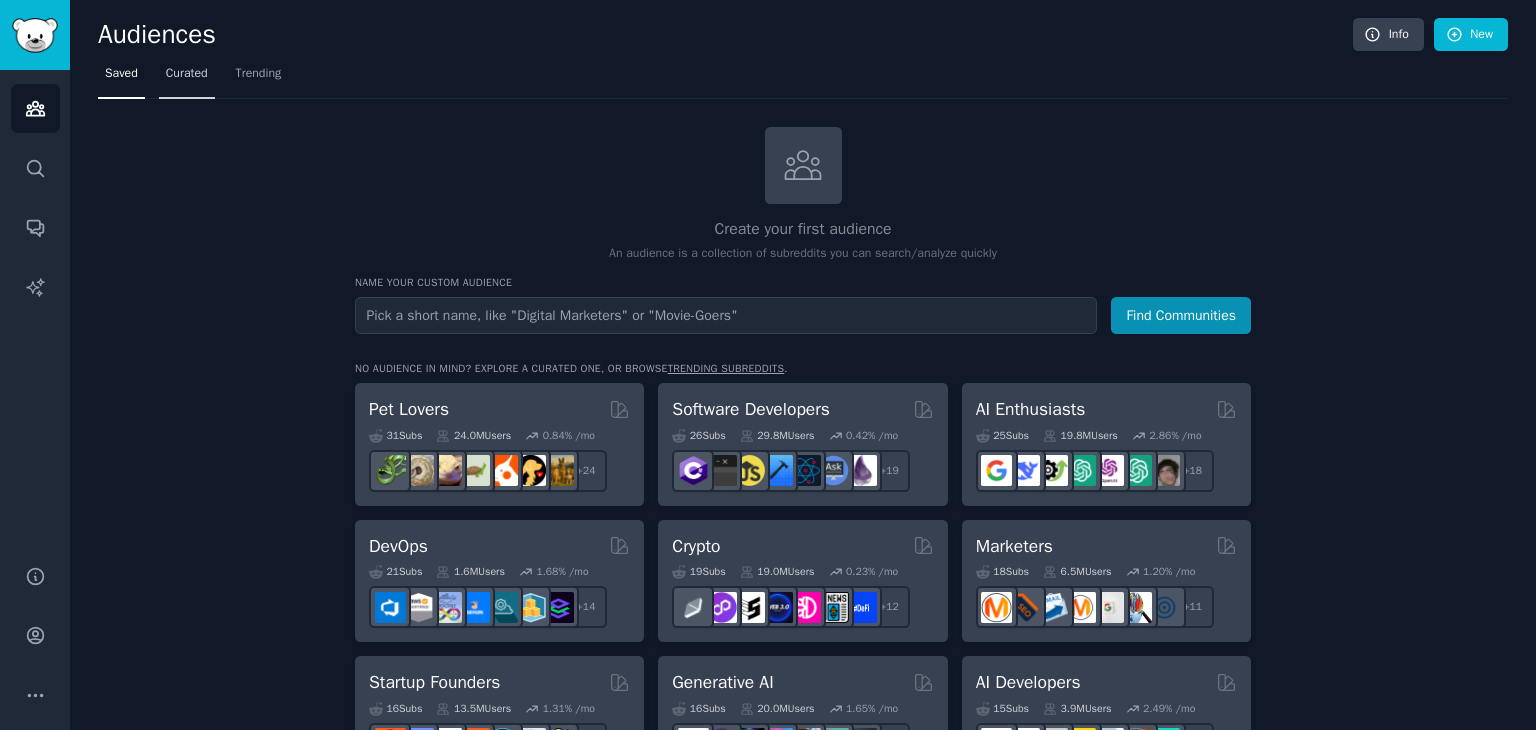 click on "Curated" at bounding box center (187, 78) 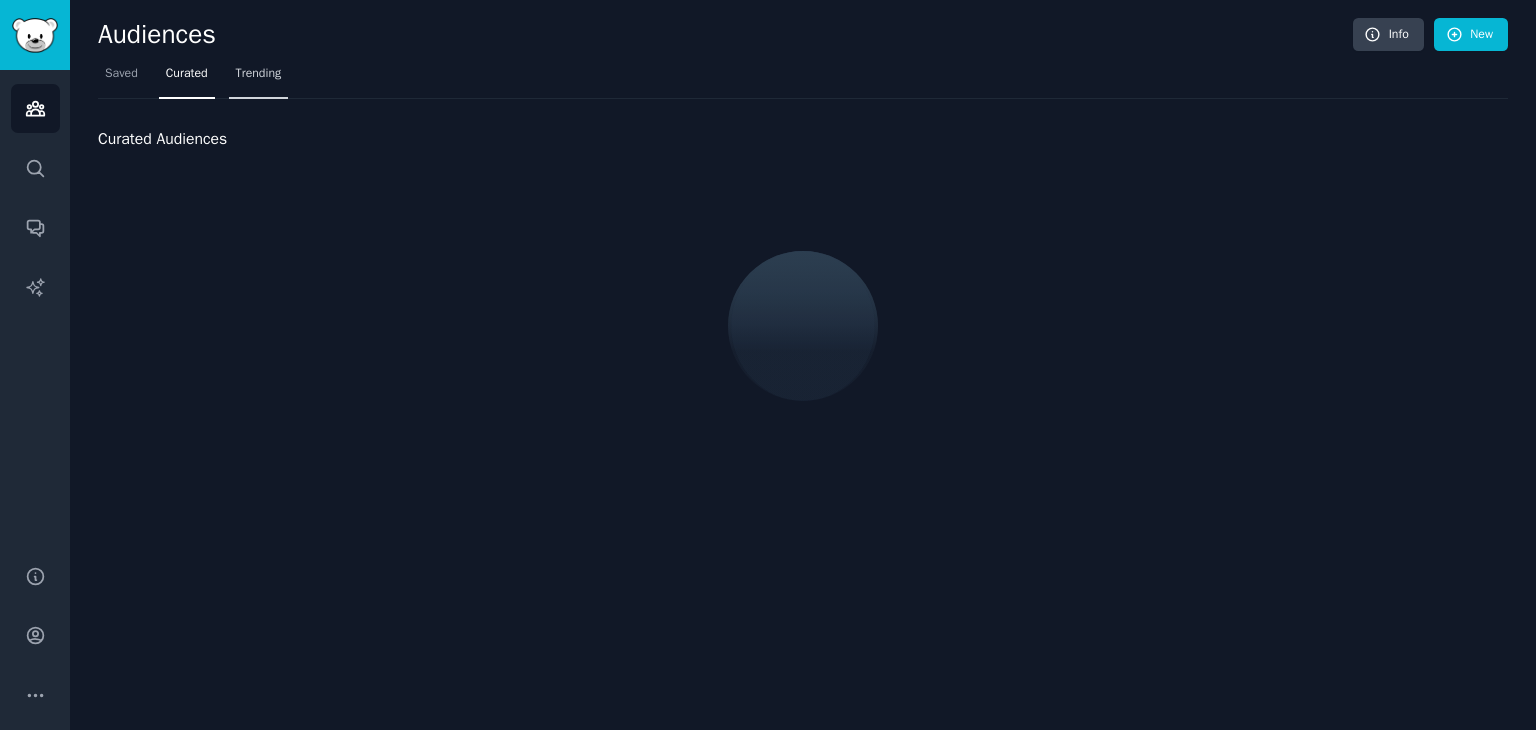 click on "Trending" at bounding box center (259, 74) 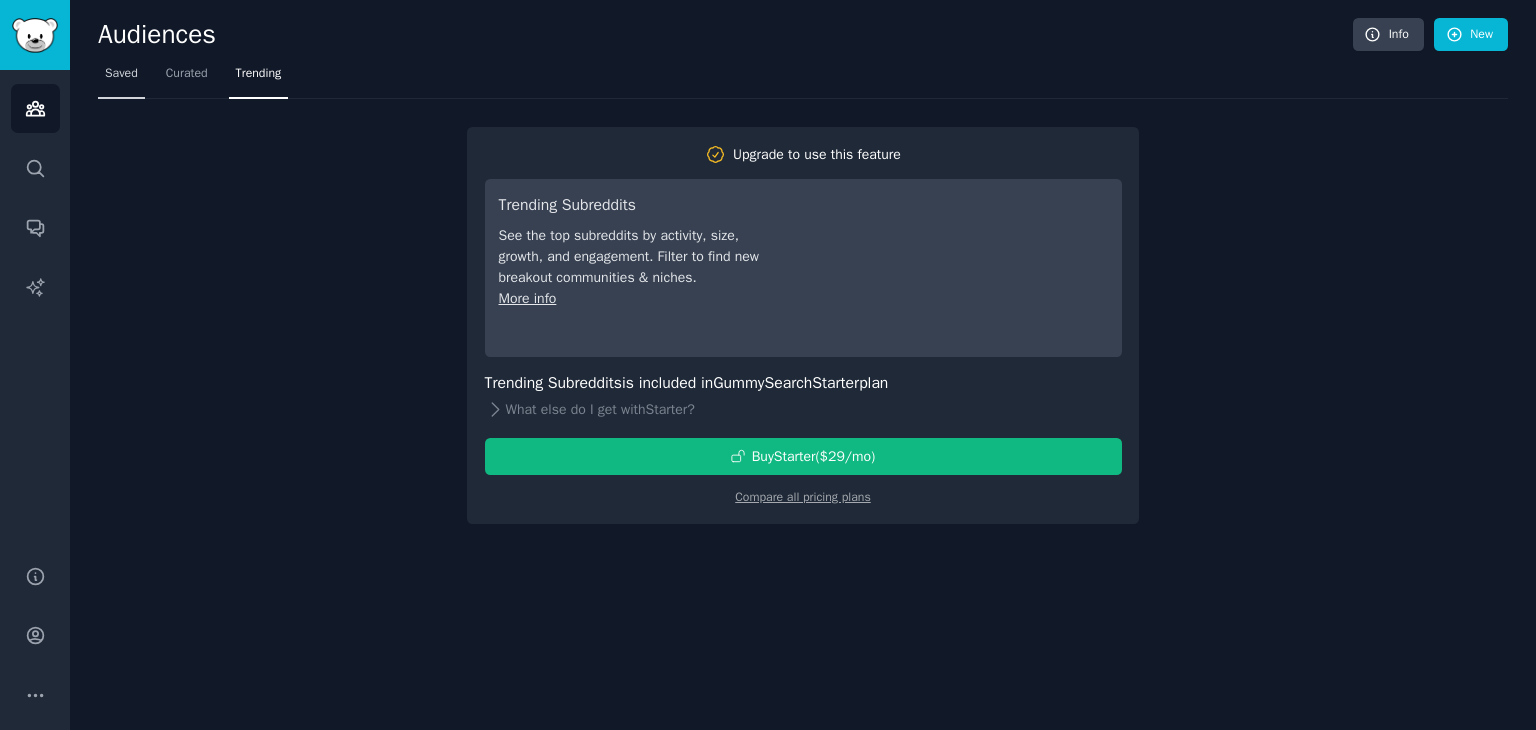 drag, startPoint x: 152, startPoint y: 73, endPoint x: 132, endPoint y: 78, distance: 20.615528 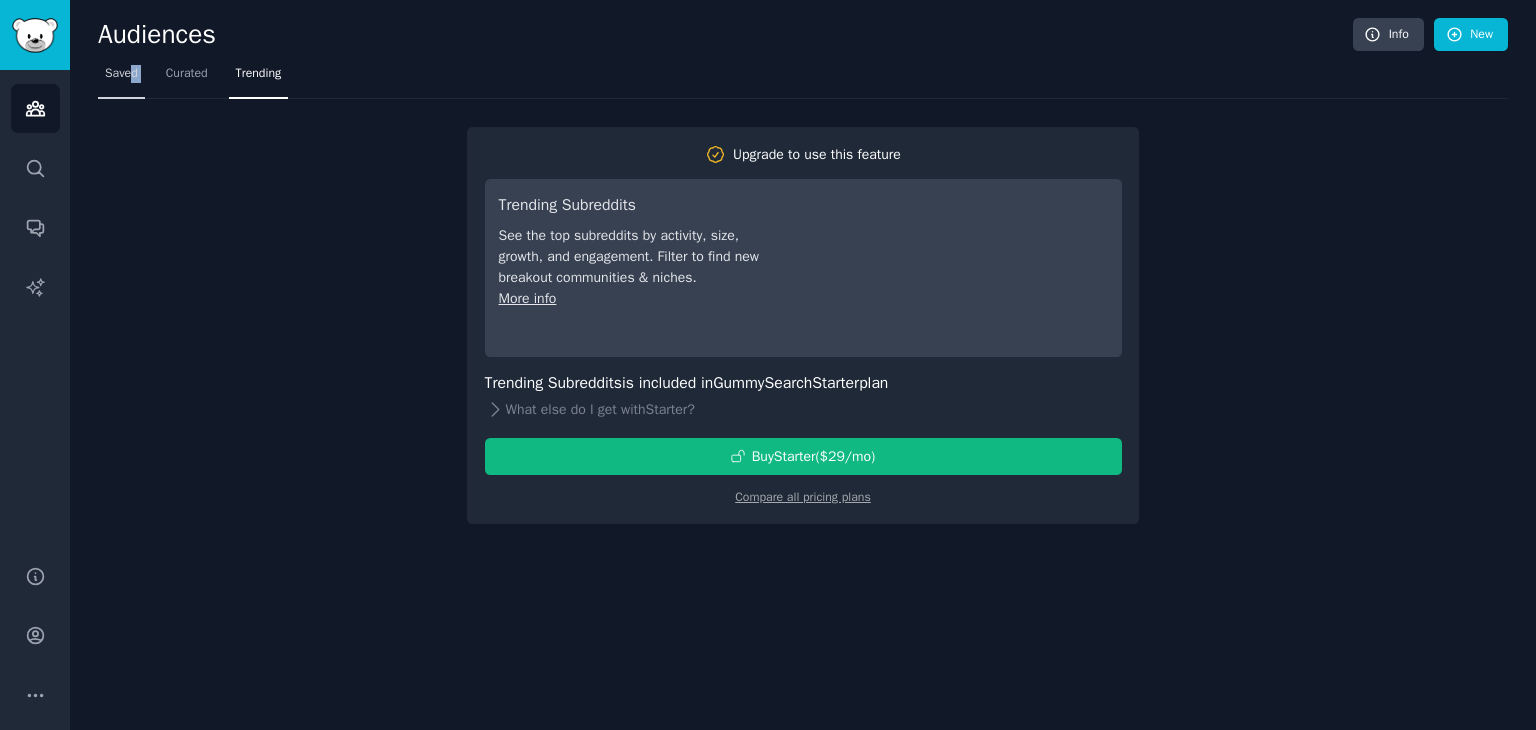 click on "Saved" at bounding box center (121, 74) 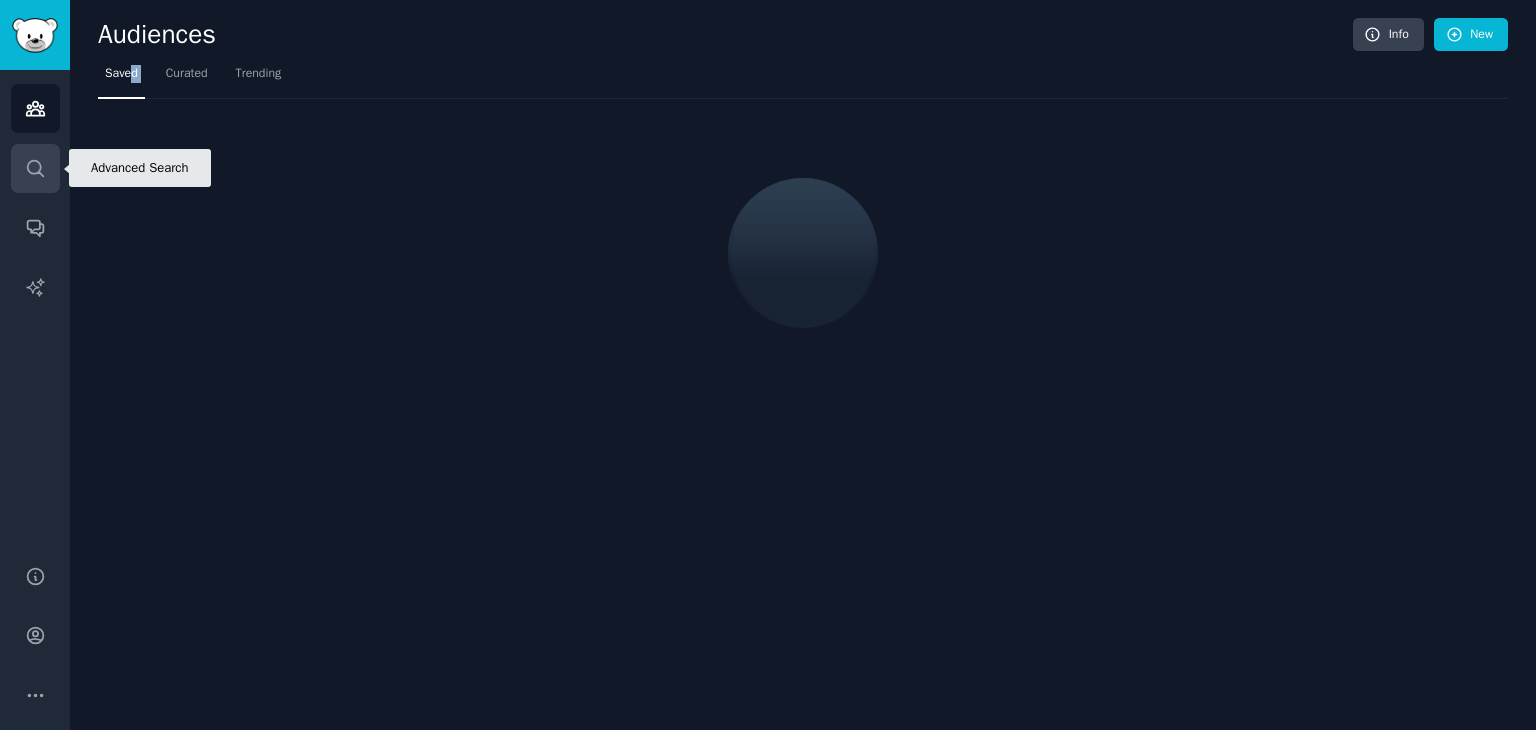 click on "Search" at bounding box center [35, 168] 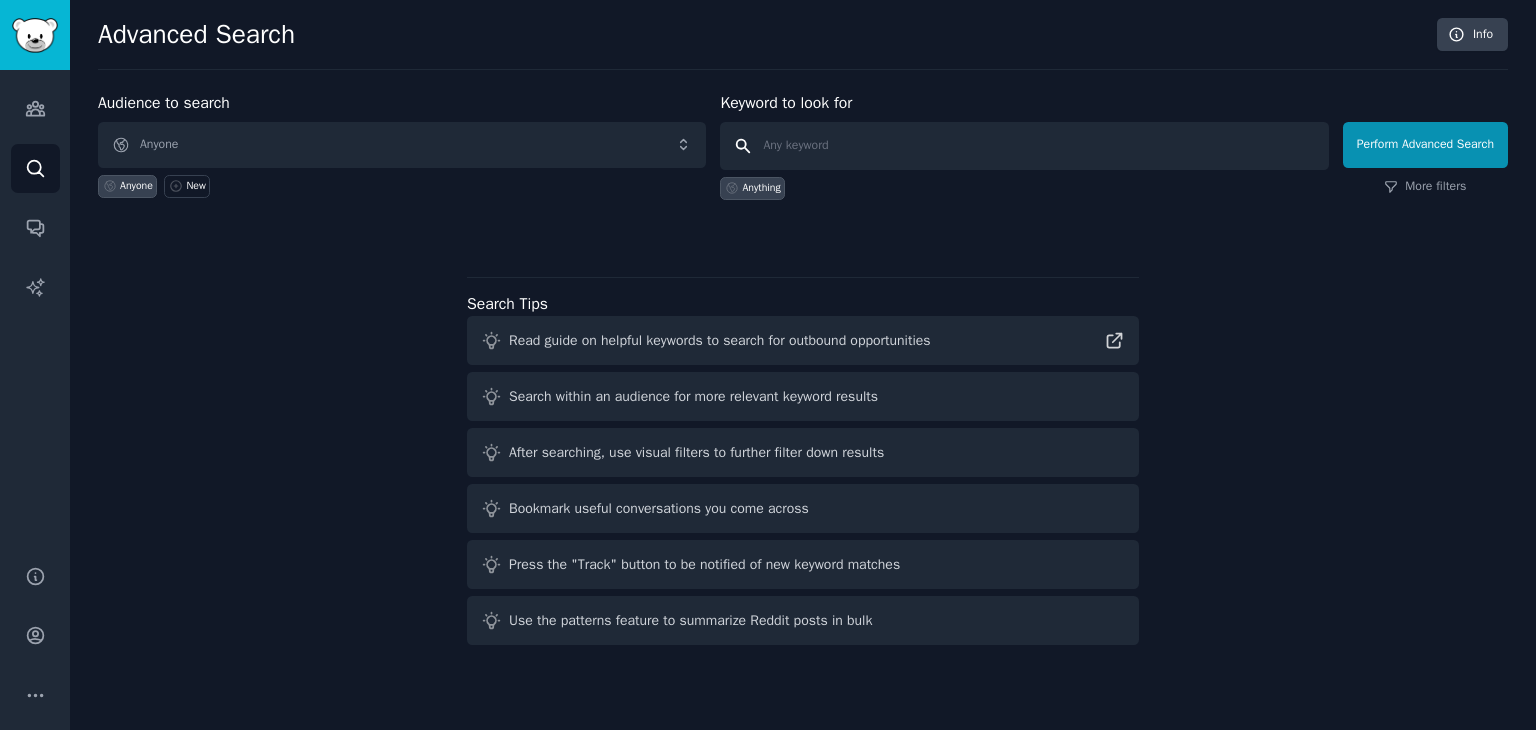 click at bounding box center [1024, 146] 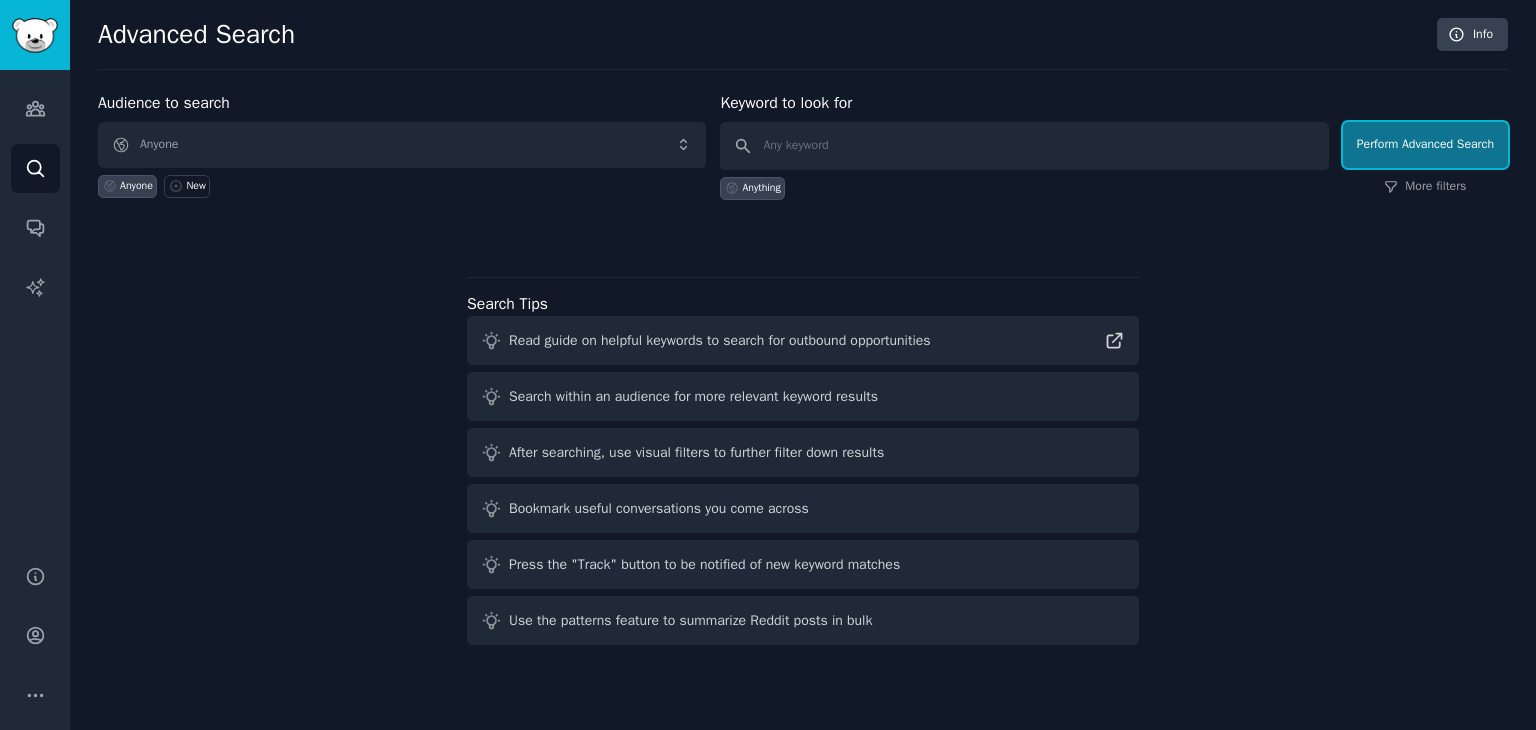 click on "Perform Advanced Search" at bounding box center [1425, 145] 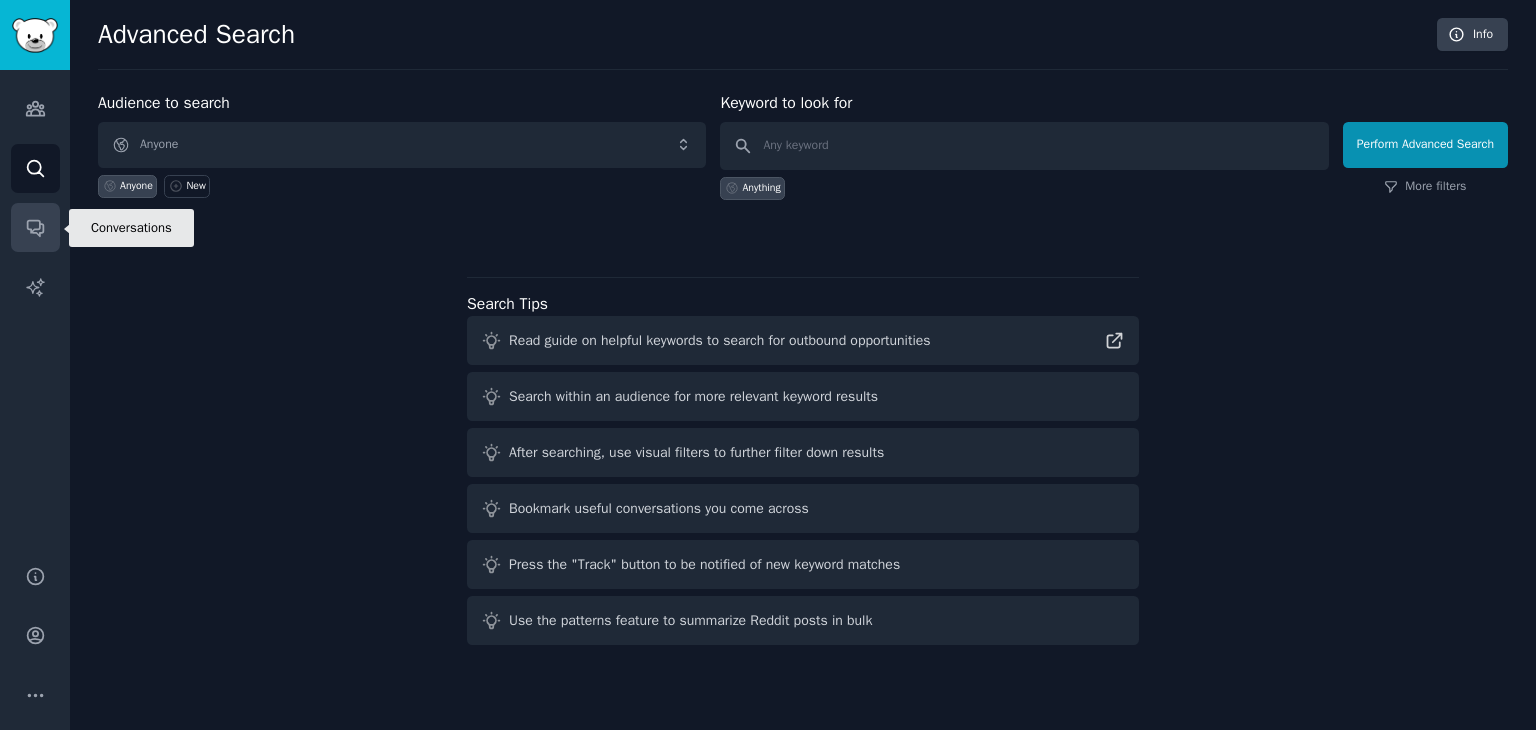 click on "Conversations" at bounding box center (35, 227) 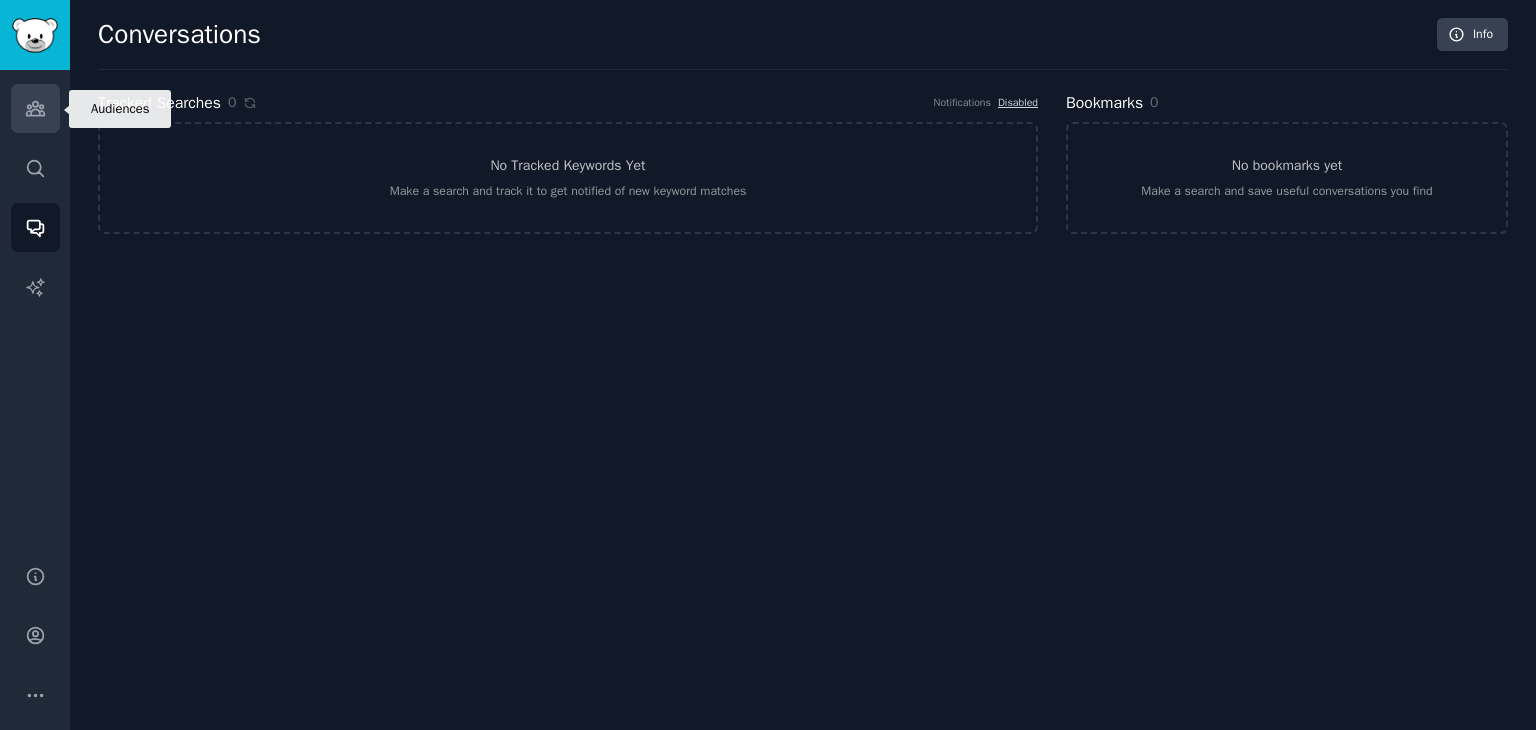 click 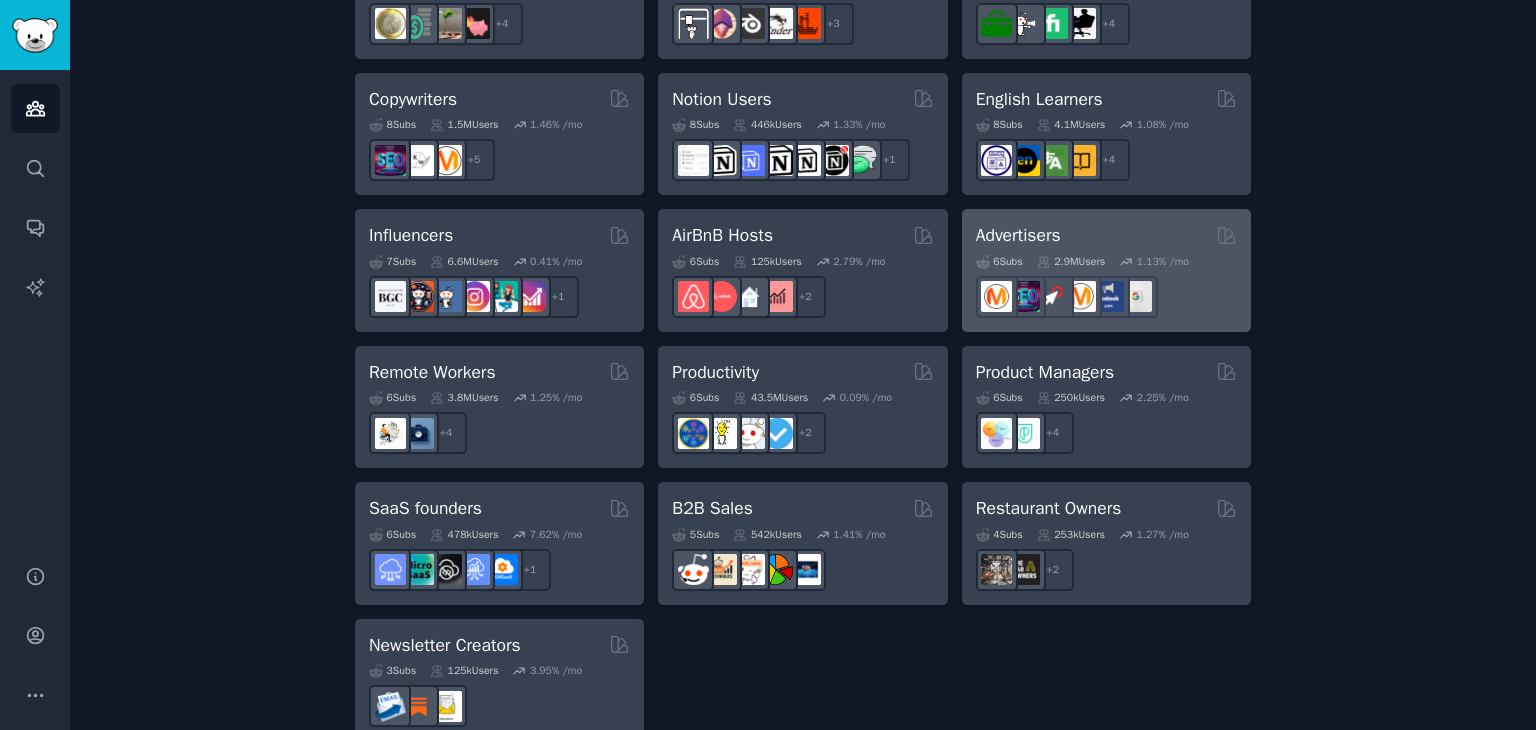 scroll, scrollTop: 1576, scrollLeft: 0, axis: vertical 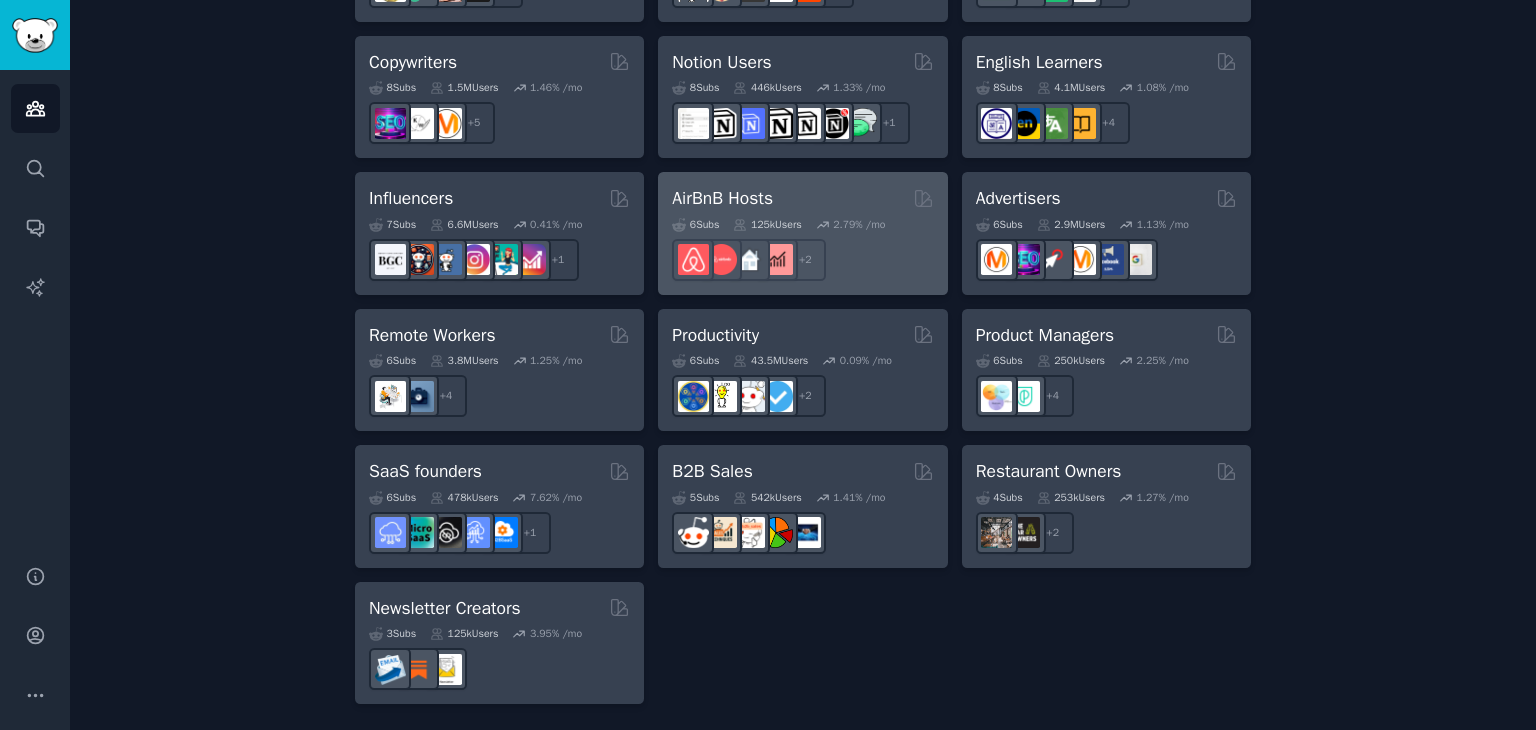 click on "AirBnB Hosts" at bounding box center [722, 198] 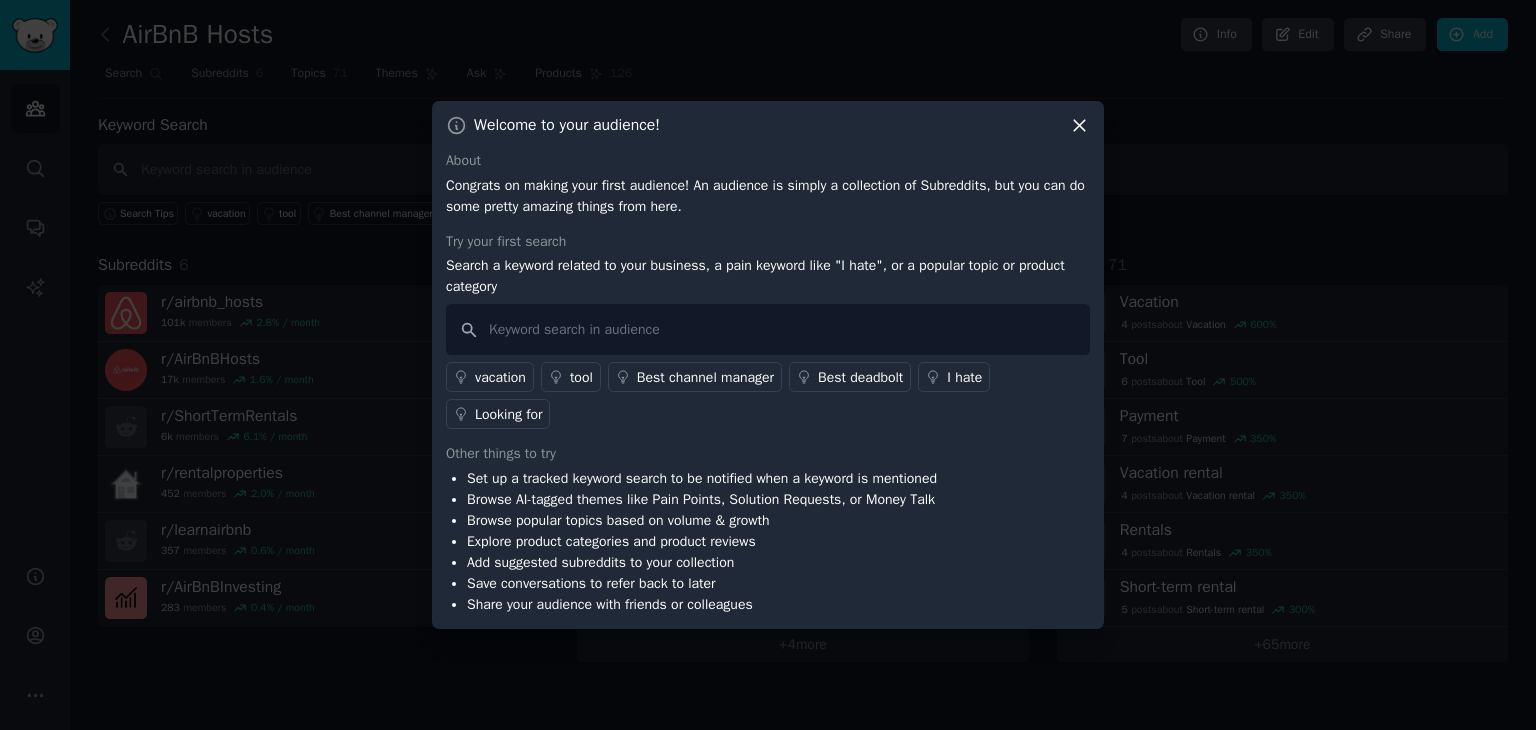 click 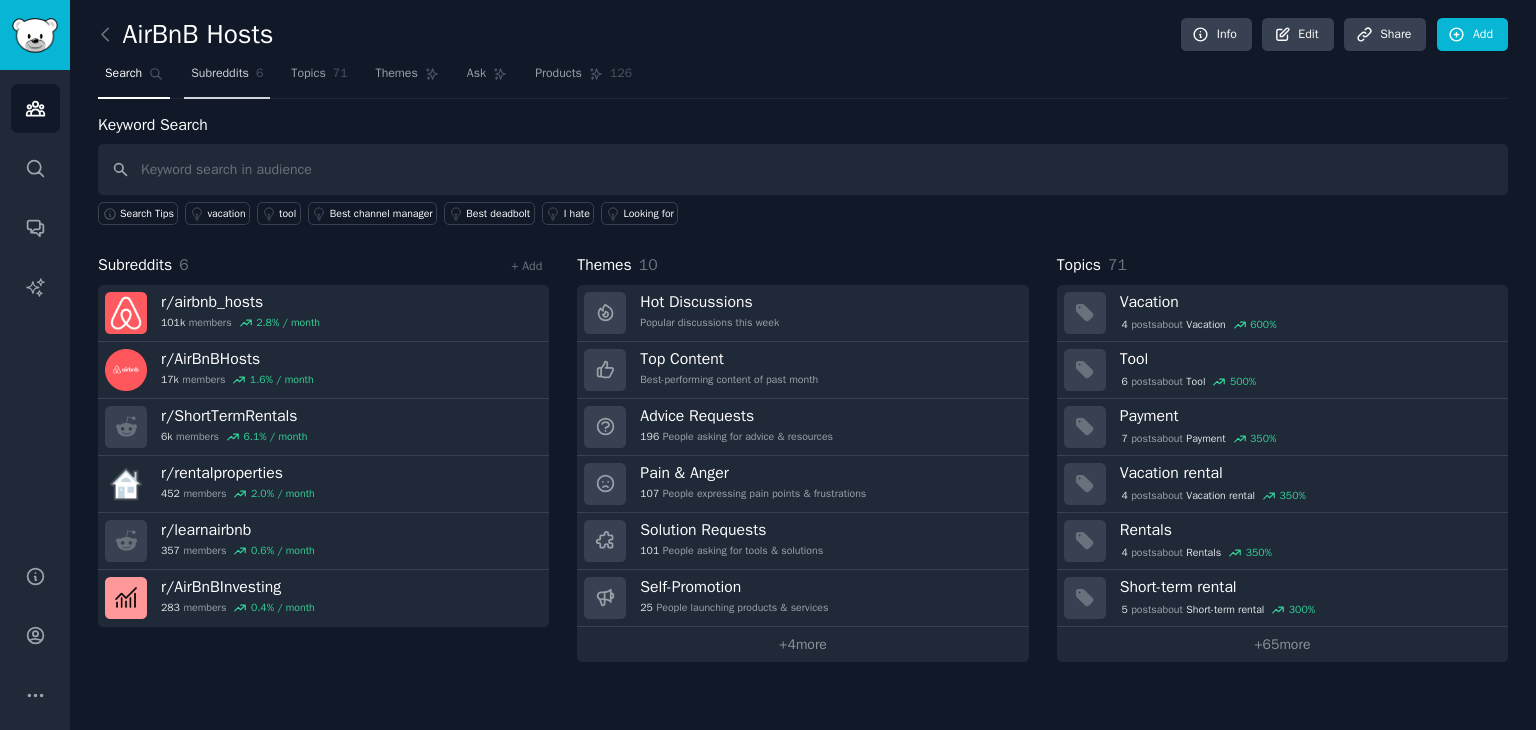 click on "Subreddits" at bounding box center (220, 74) 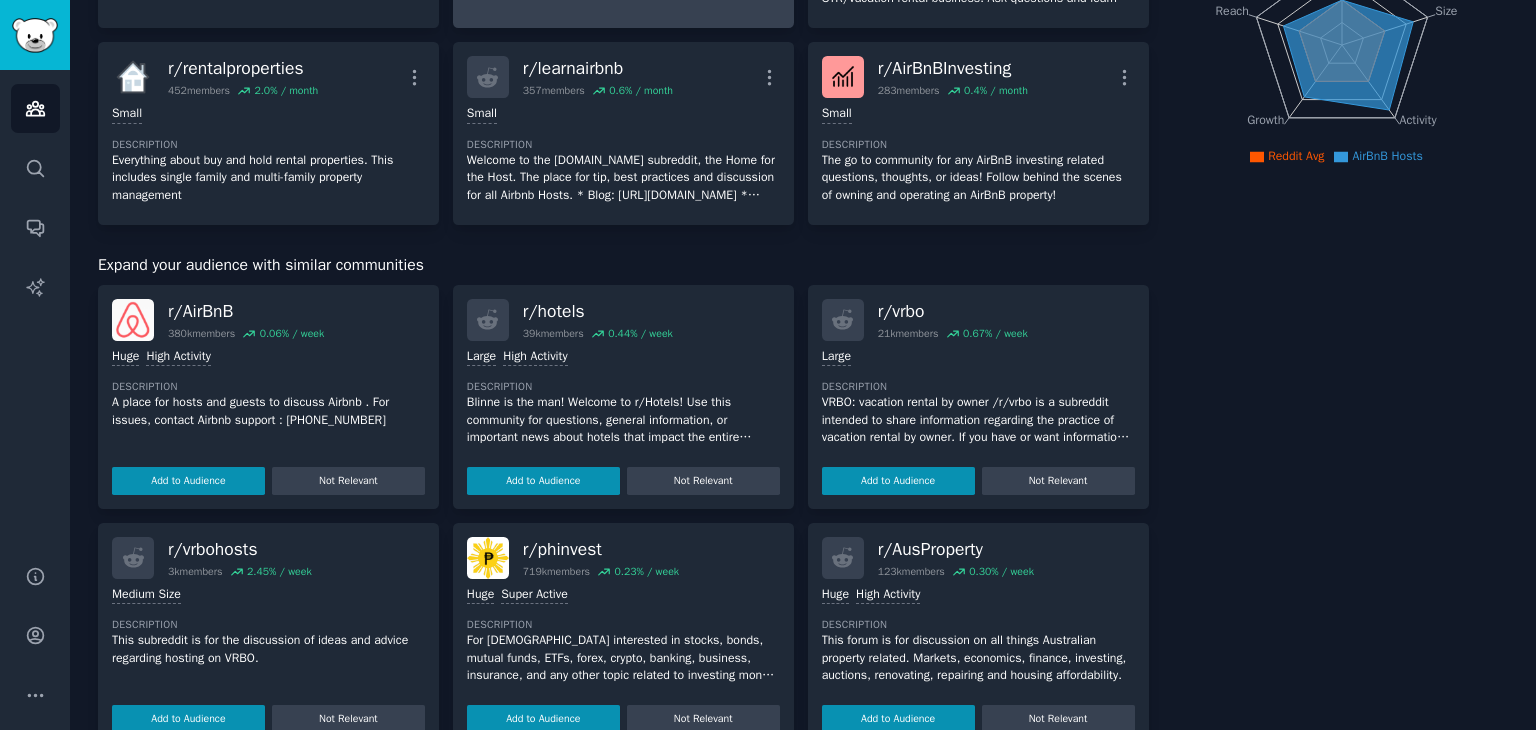 scroll, scrollTop: 0, scrollLeft: 0, axis: both 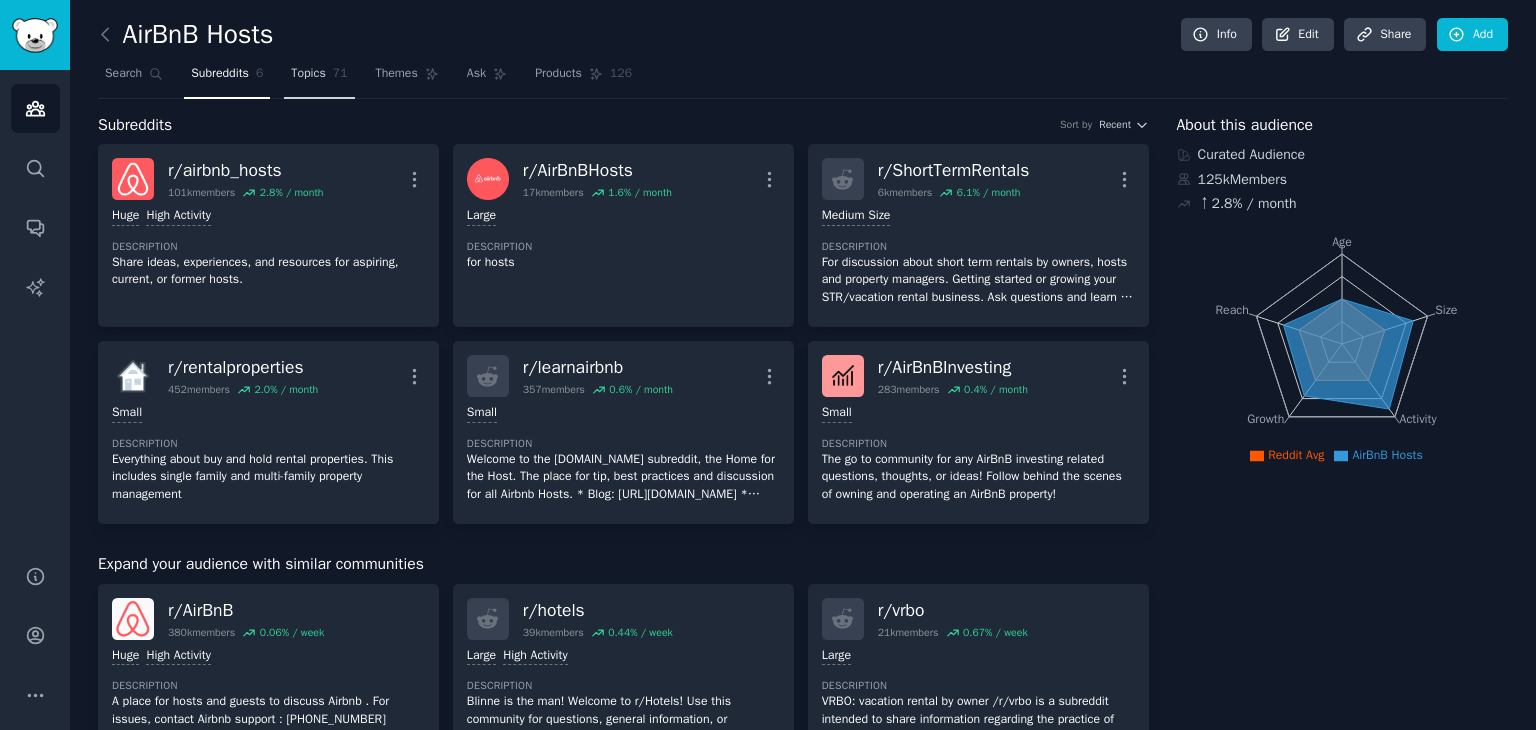 click on "Topics 71" at bounding box center (319, 78) 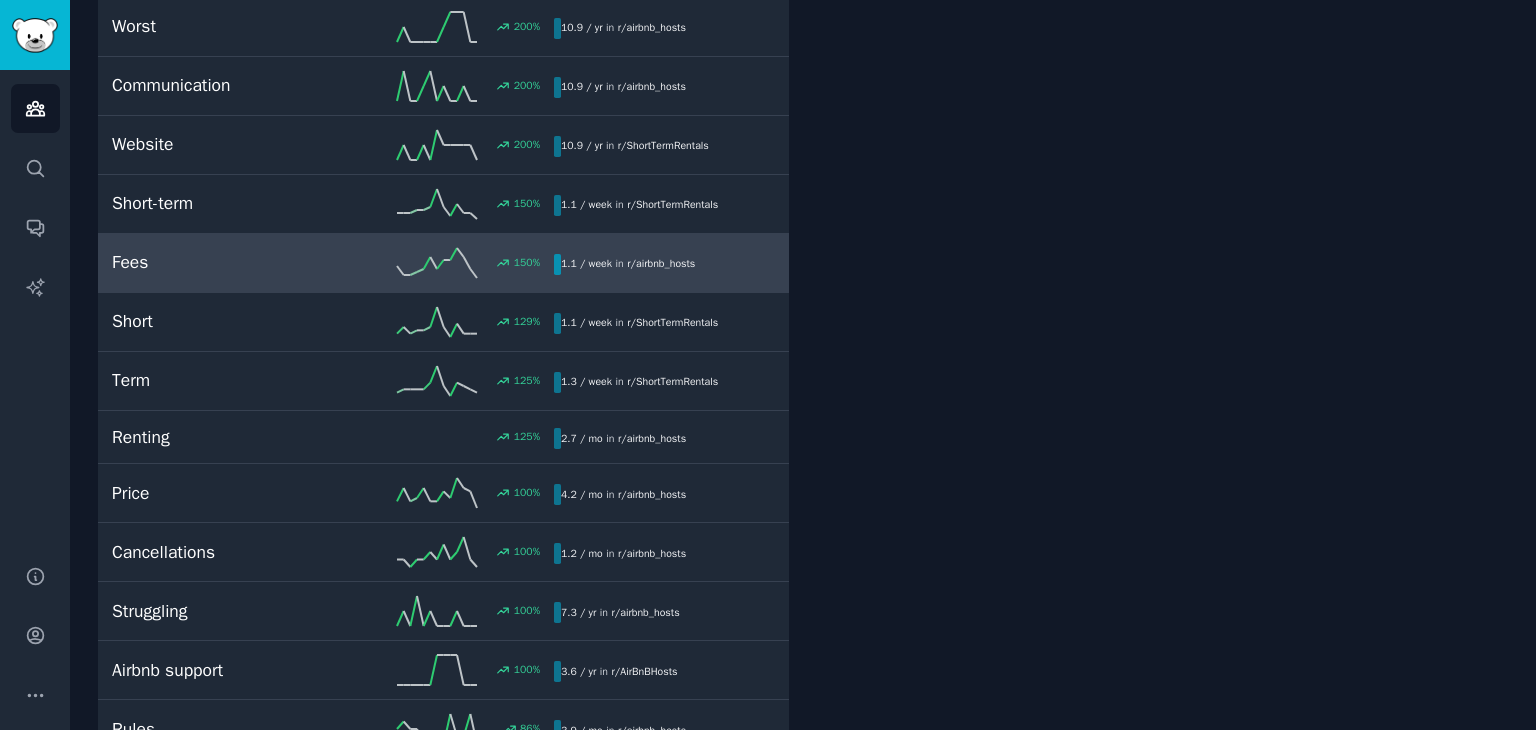 scroll, scrollTop: 0, scrollLeft: 0, axis: both 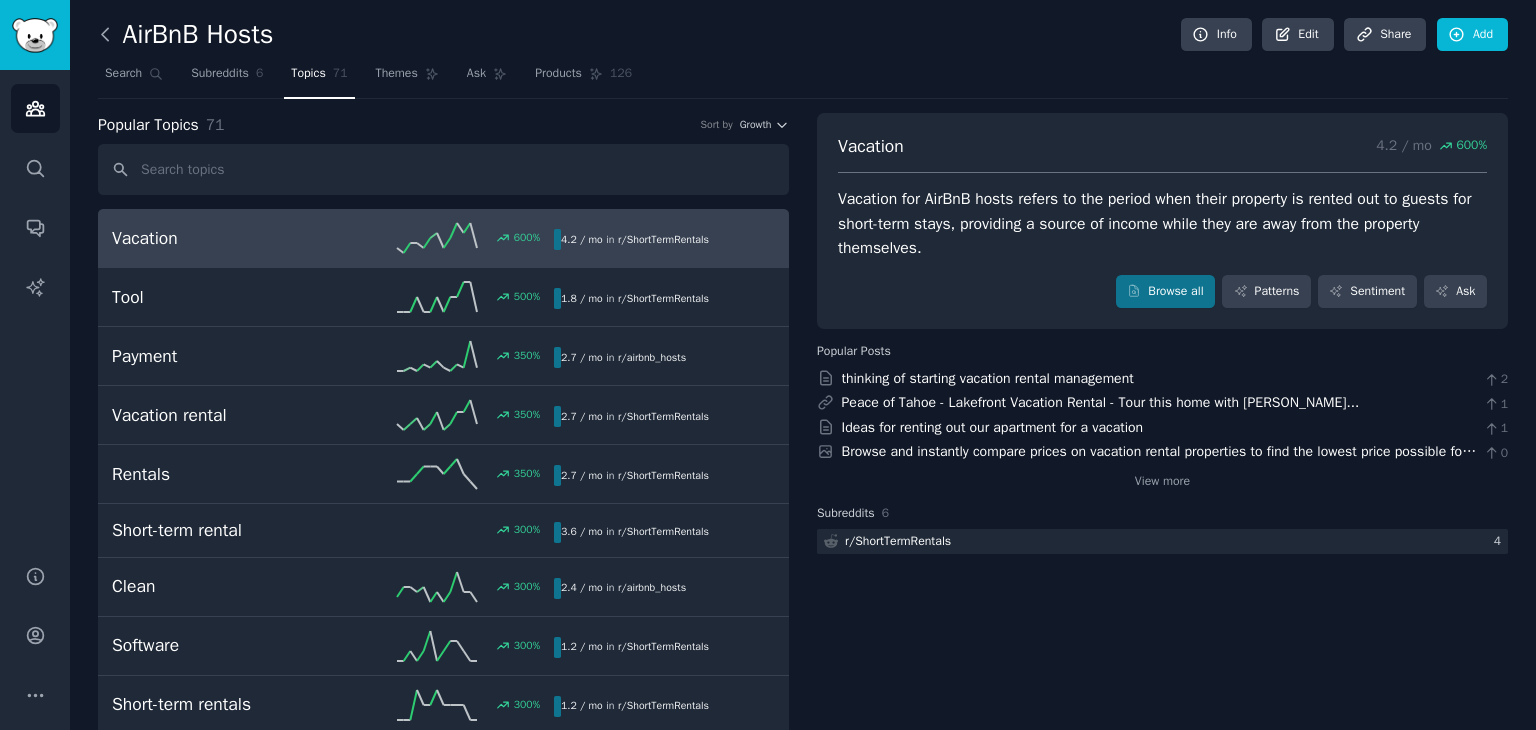 click 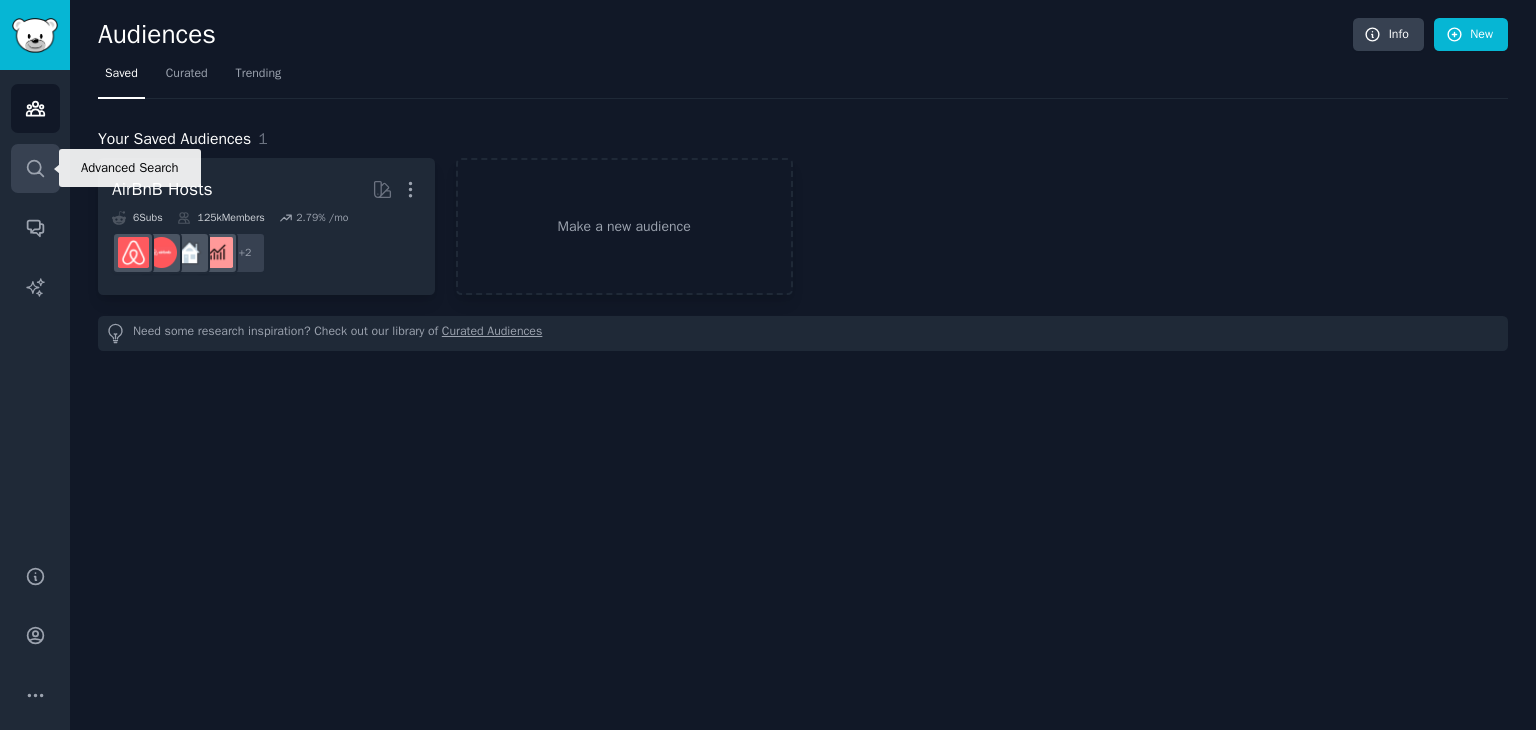 click 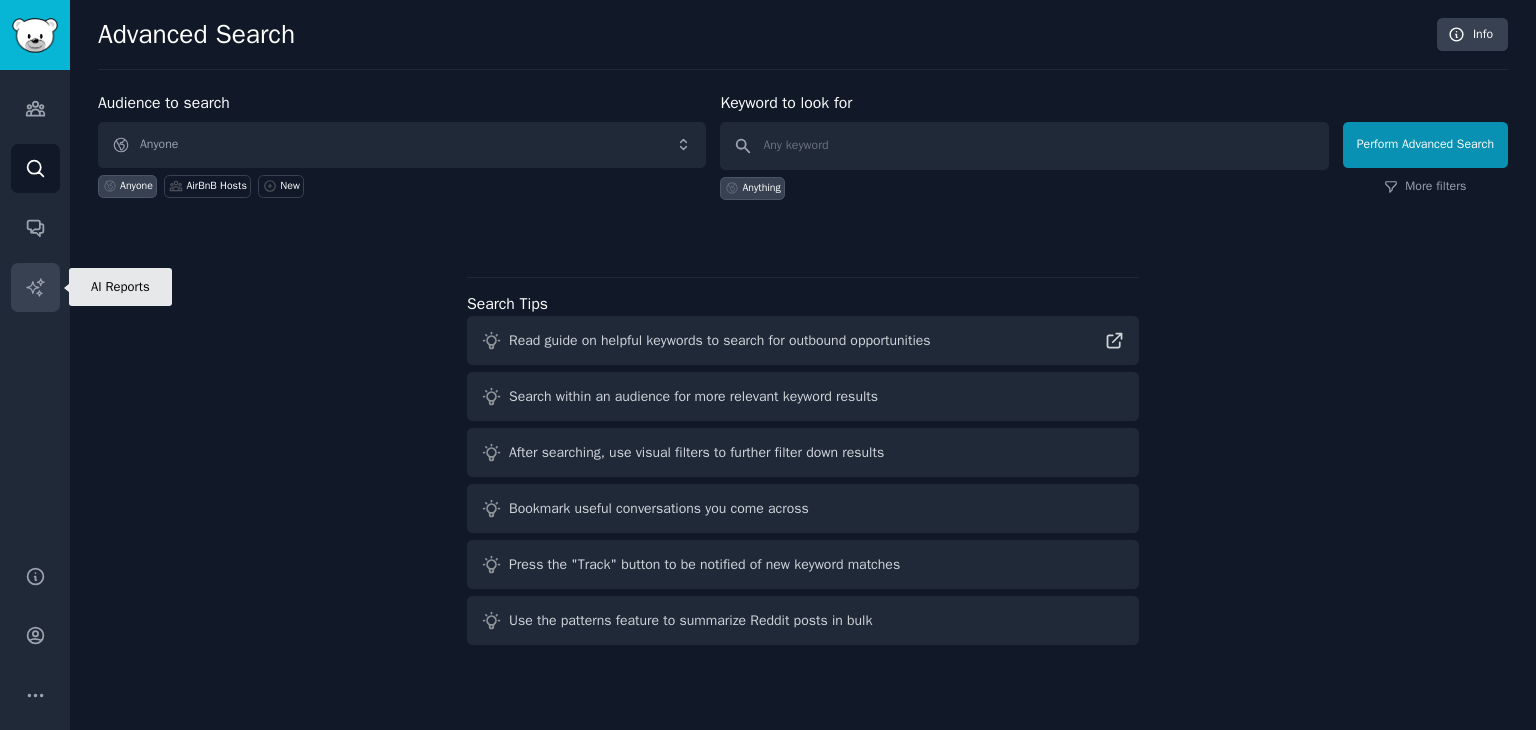 click on "AI Reports" at bounding box center (35, 287) 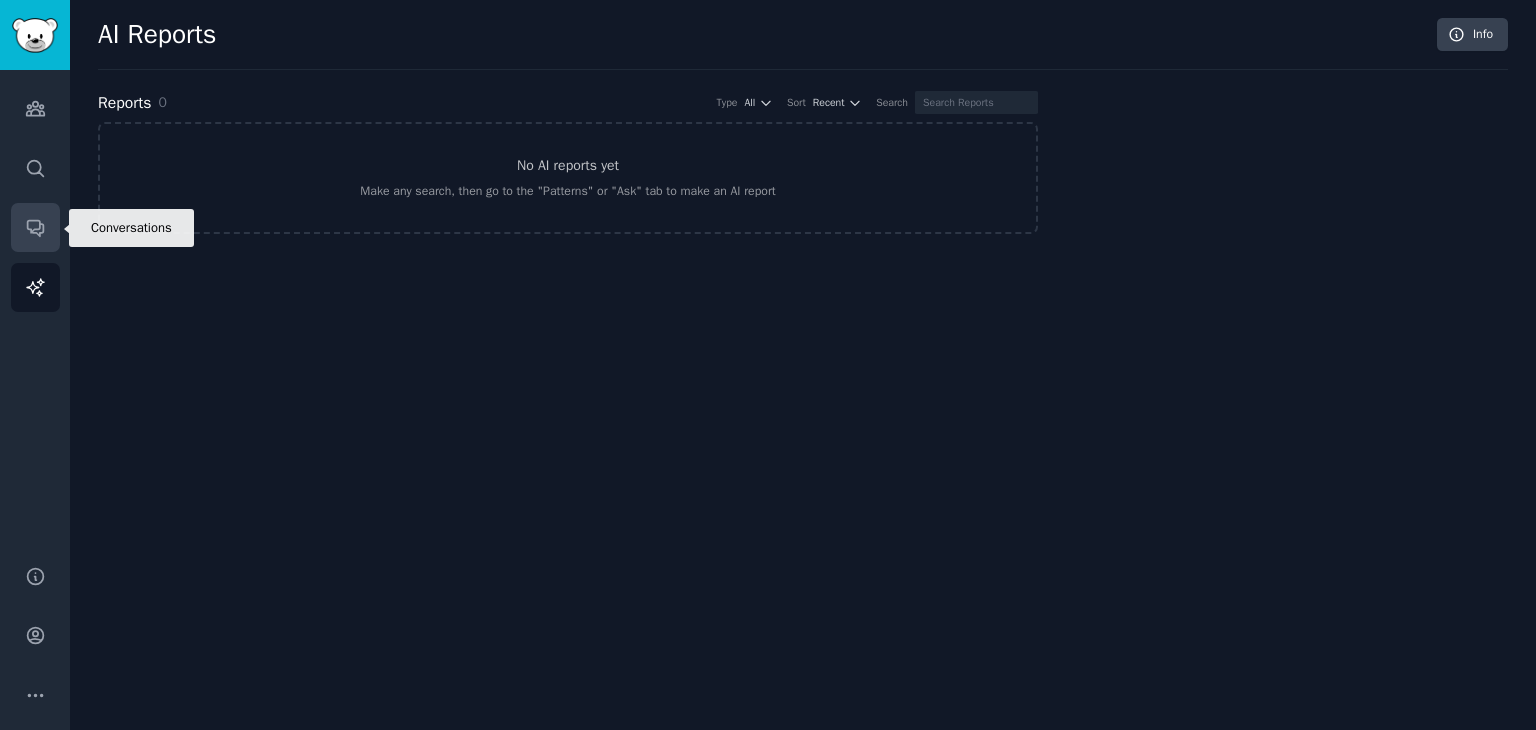 click on "Conversations" at bounding box center (35, 227) 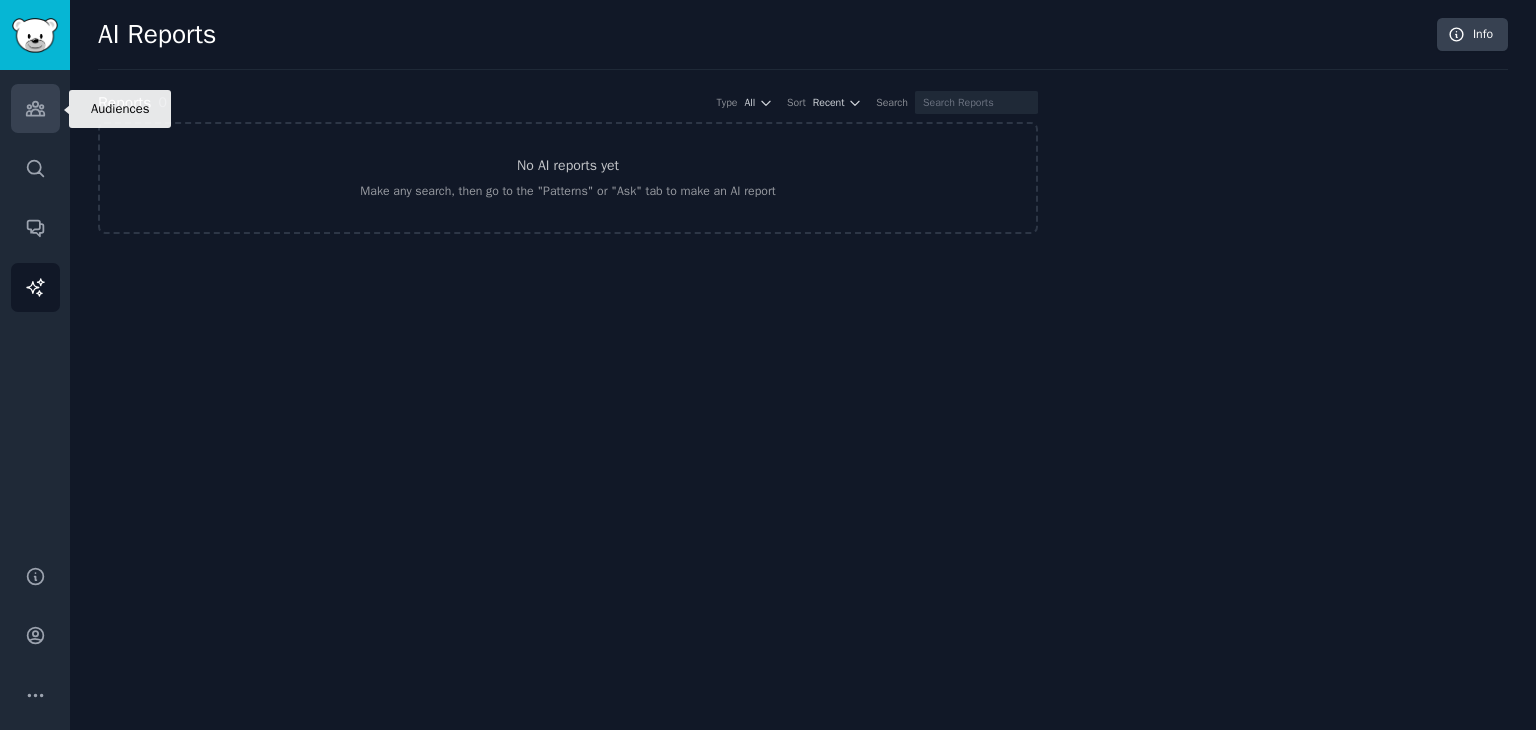 click on "Audiences" at bounding box center (35, 108) 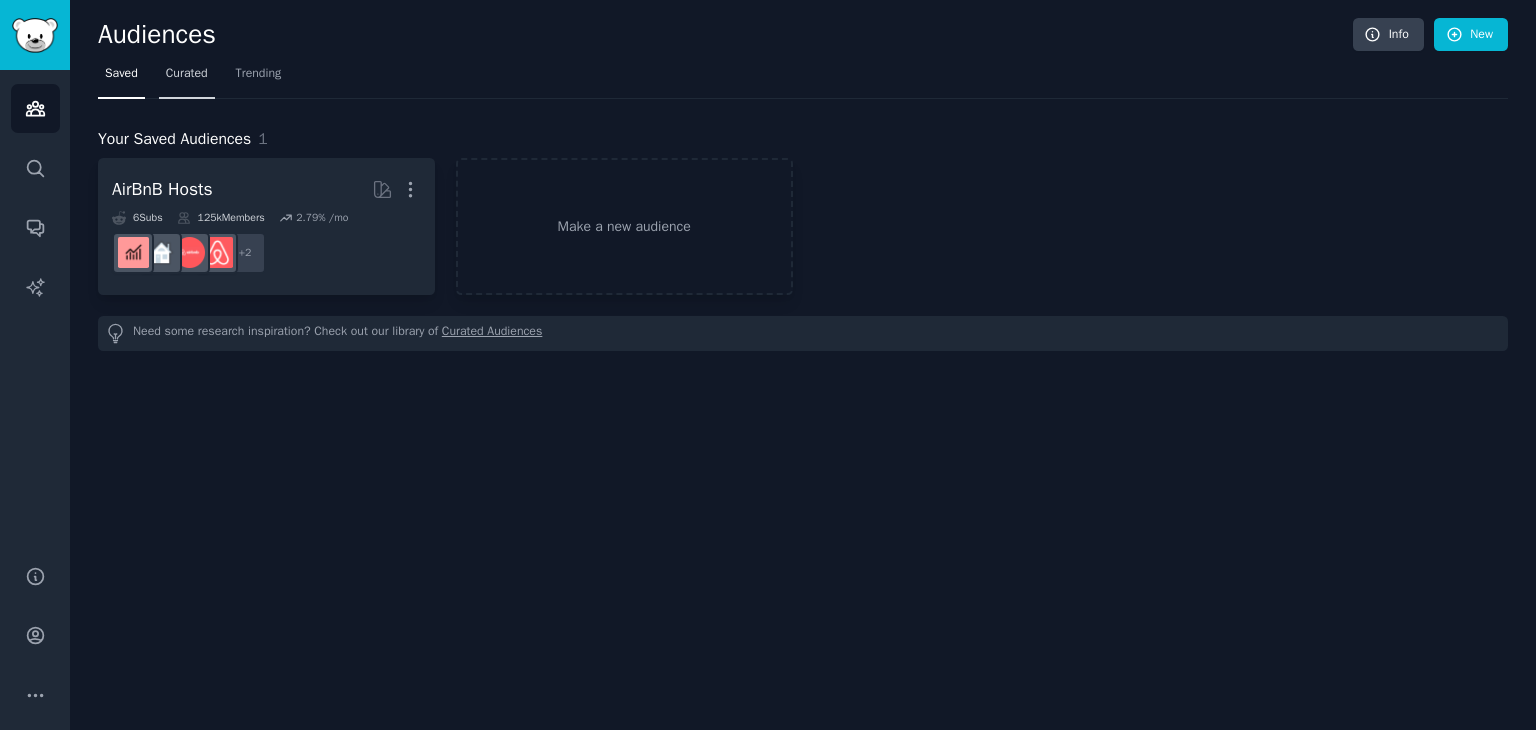 click on "Curated" at bounding box center [187, 74] 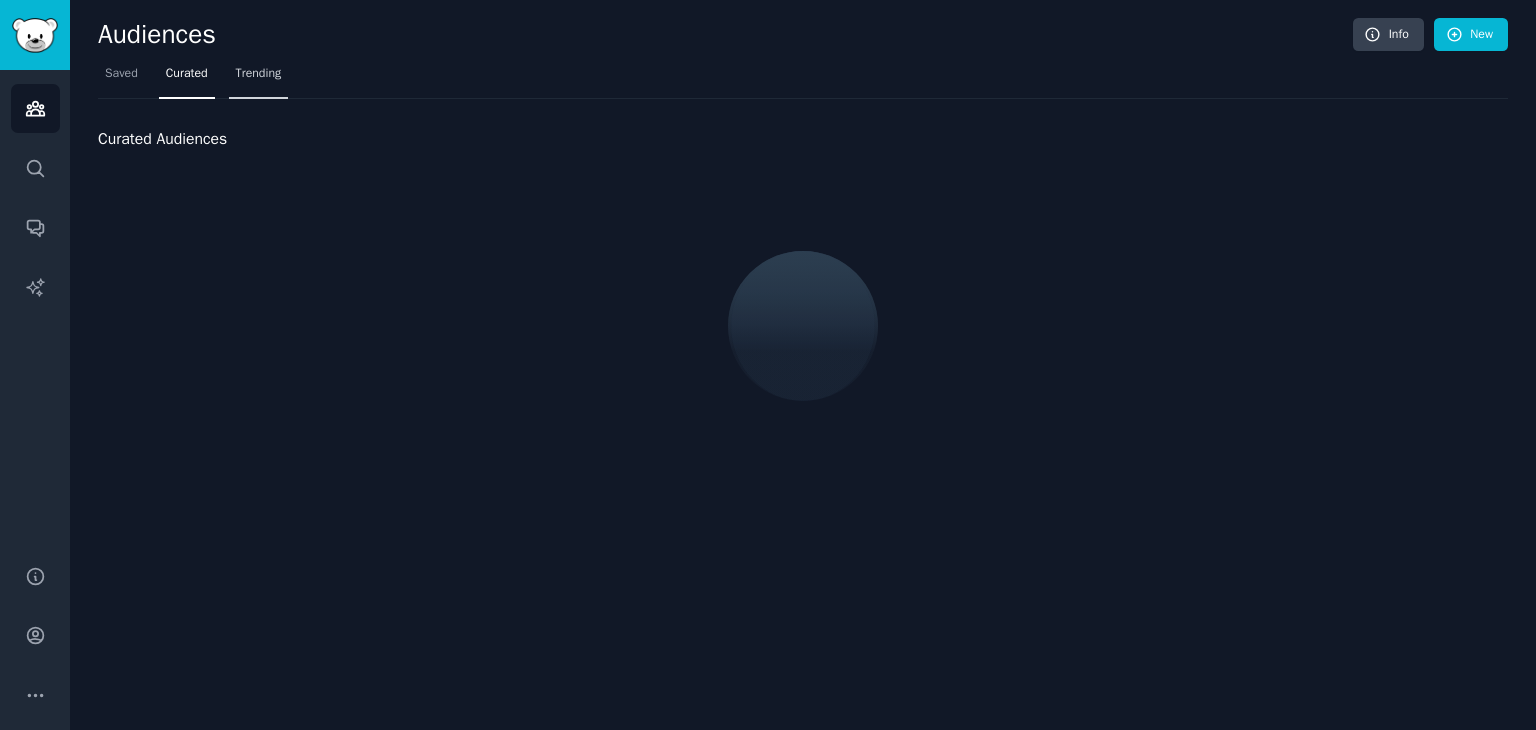 click on "Trending" at bounding box center (259, 74) 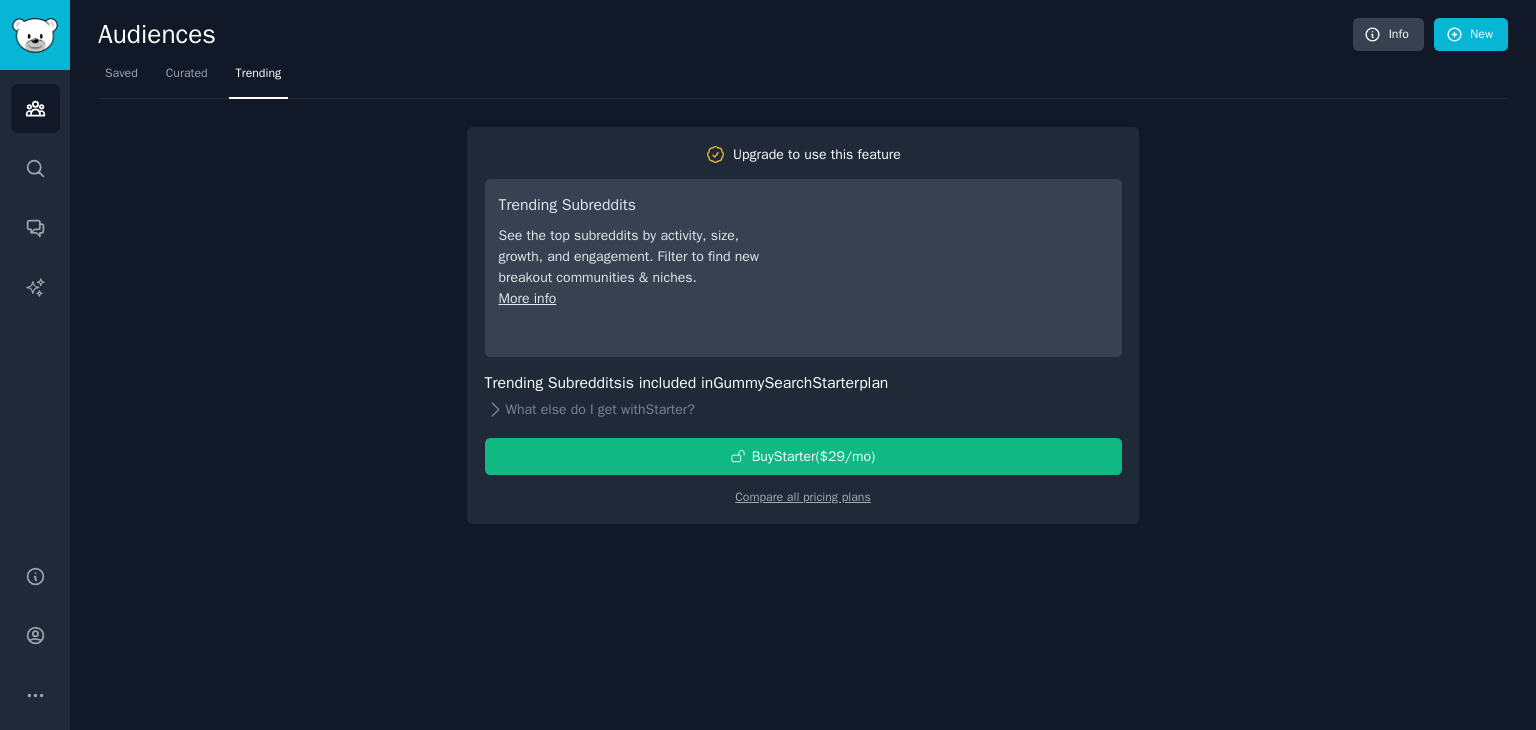 click on "Audiences Search Conversations AI Reports" at bounding box center [35, 305] 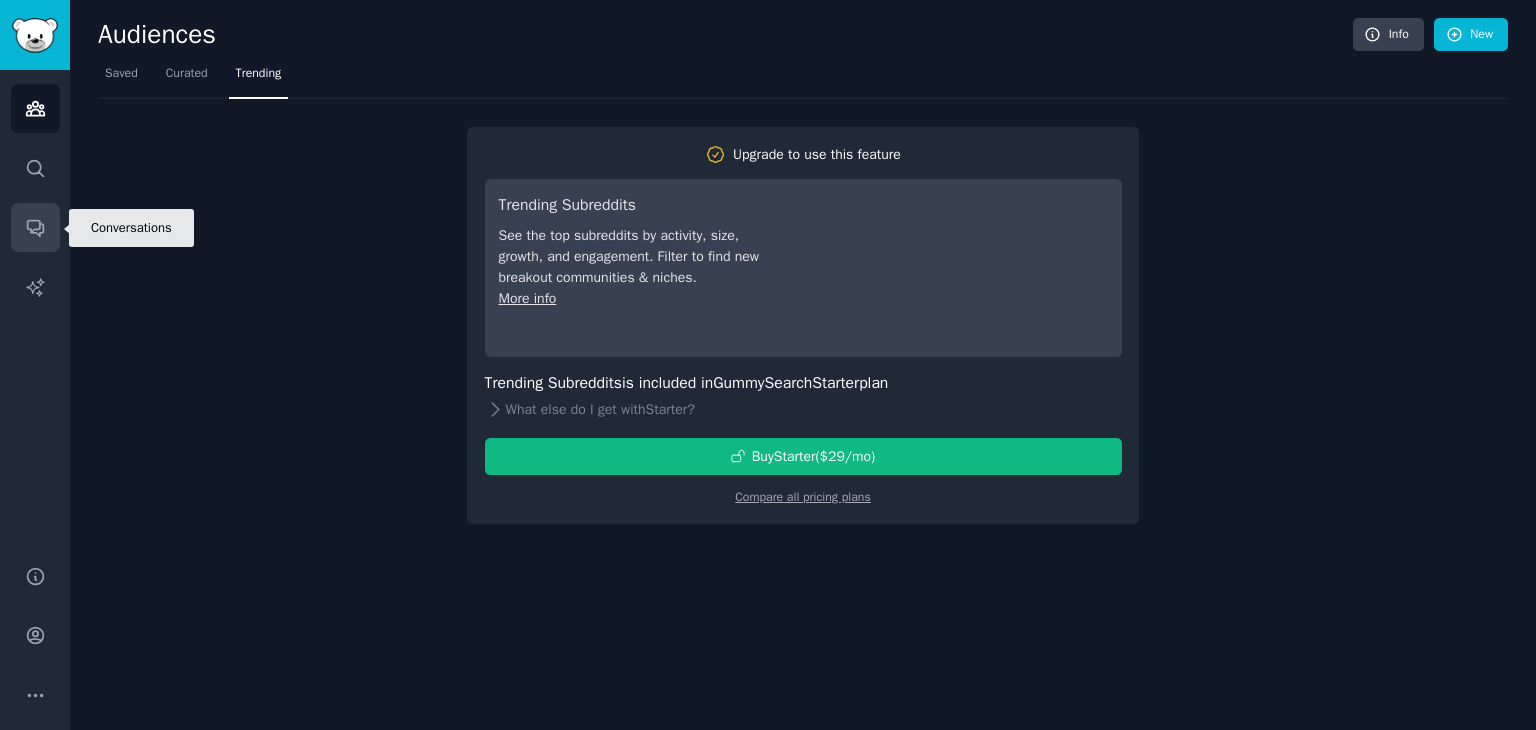 click 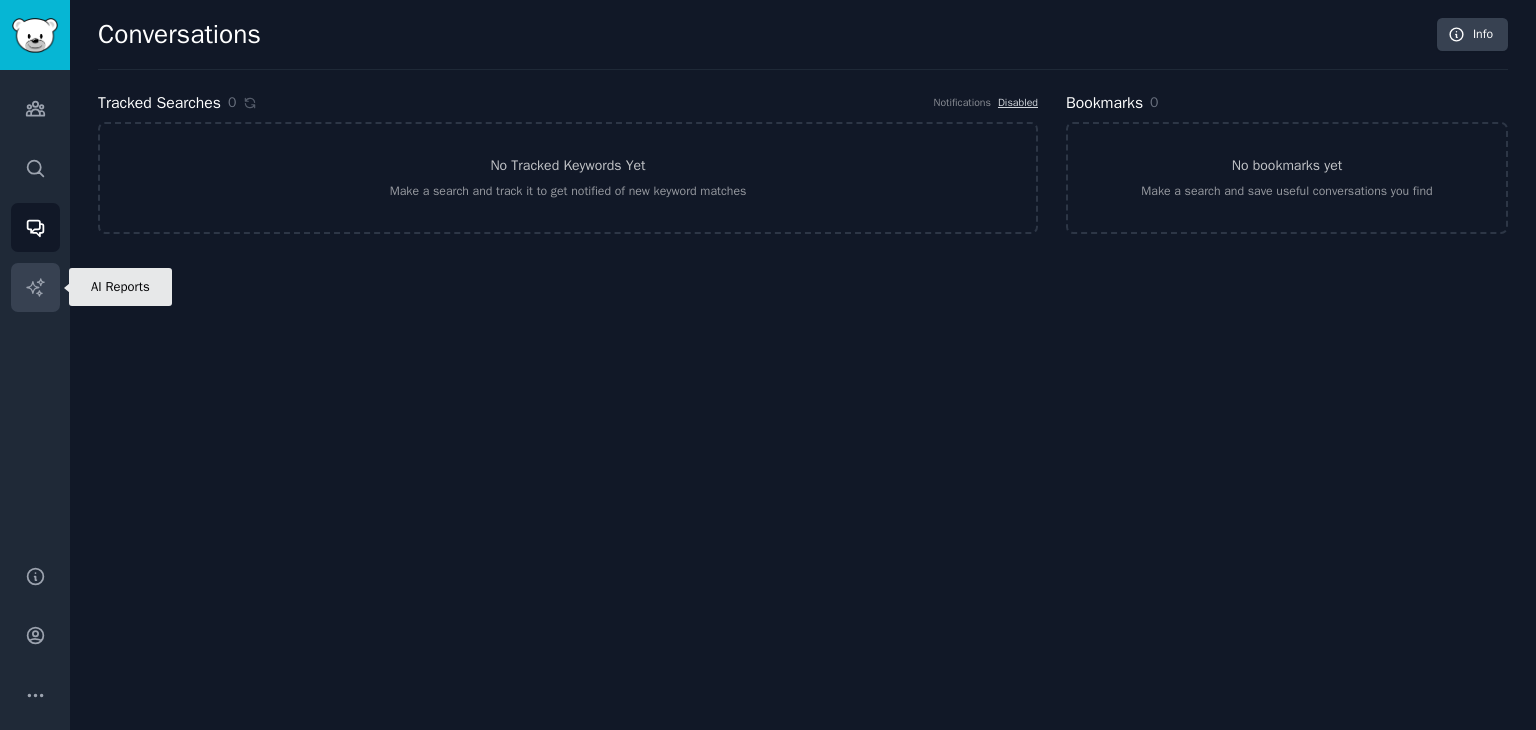 click on "AI Reports" at bounding box center [35, 287] 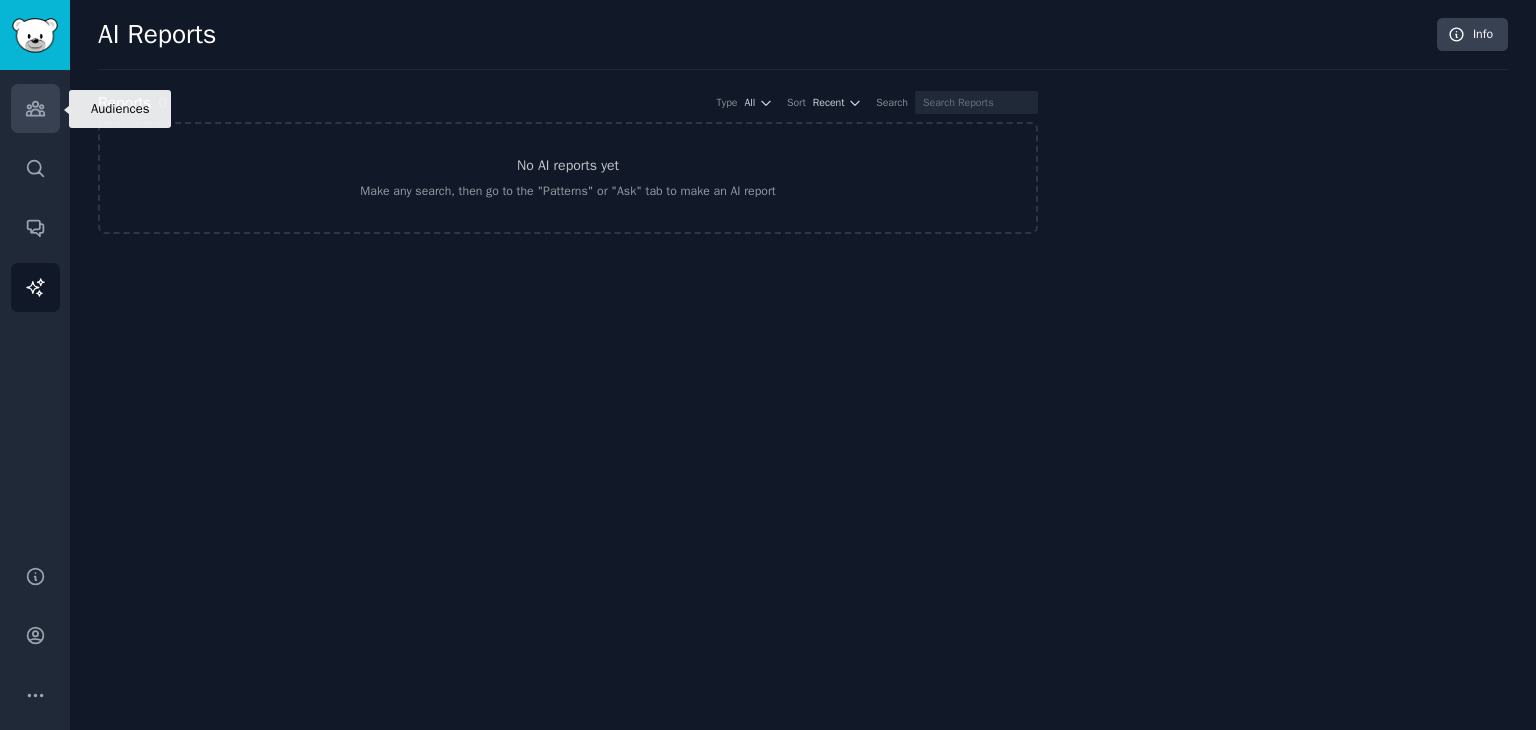 click on "Audiences" at bounding box center [35, 108] 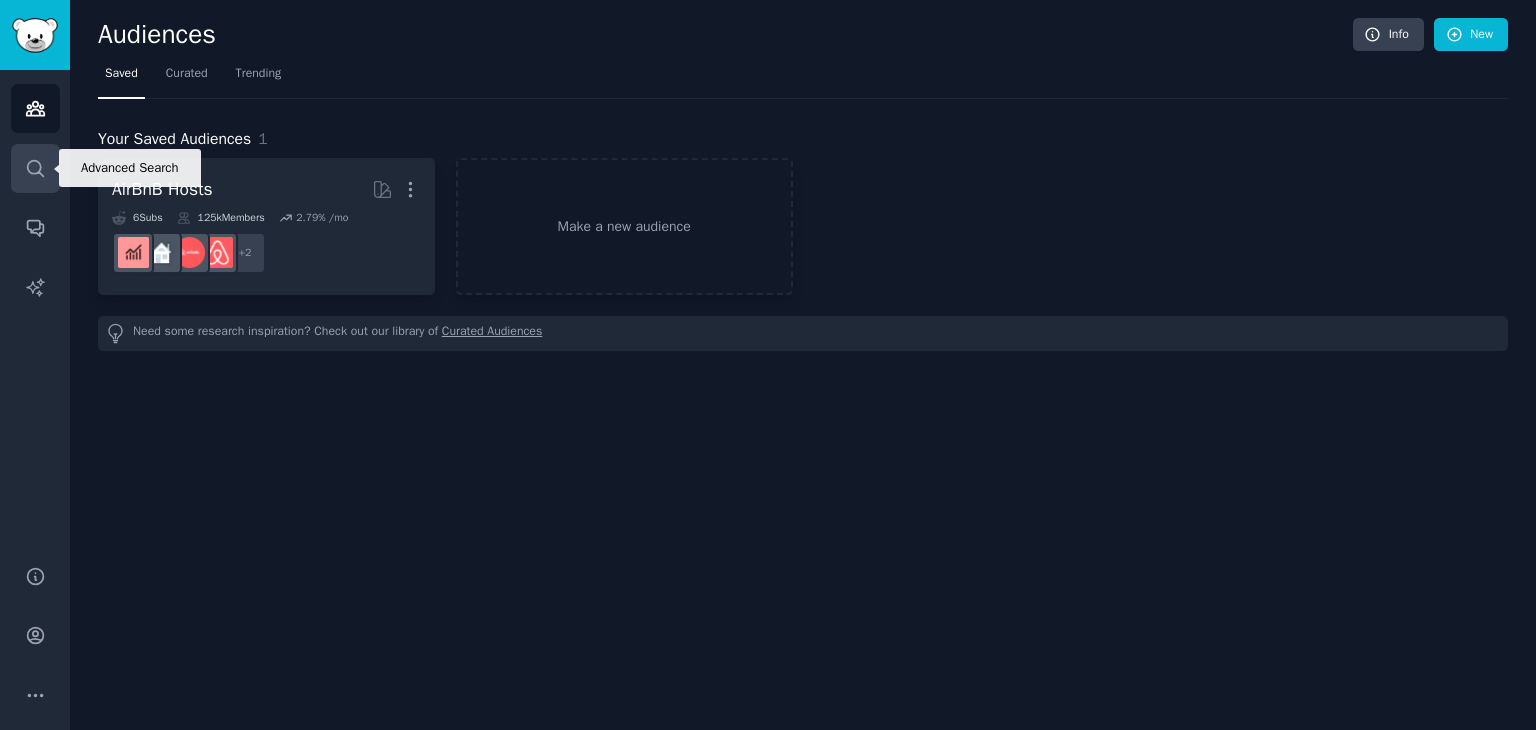 click 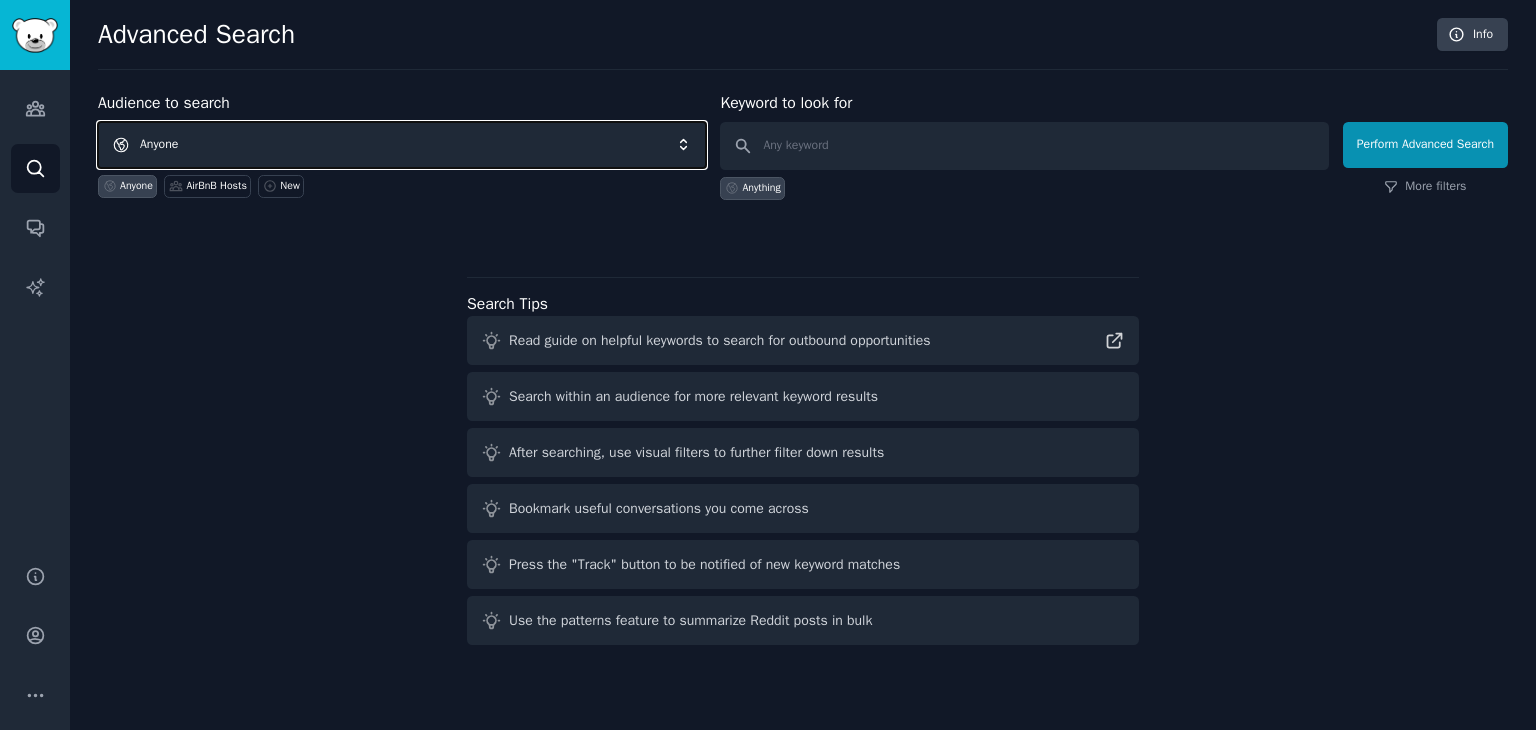 click on "Anyone" at bounding box center (402, 145) 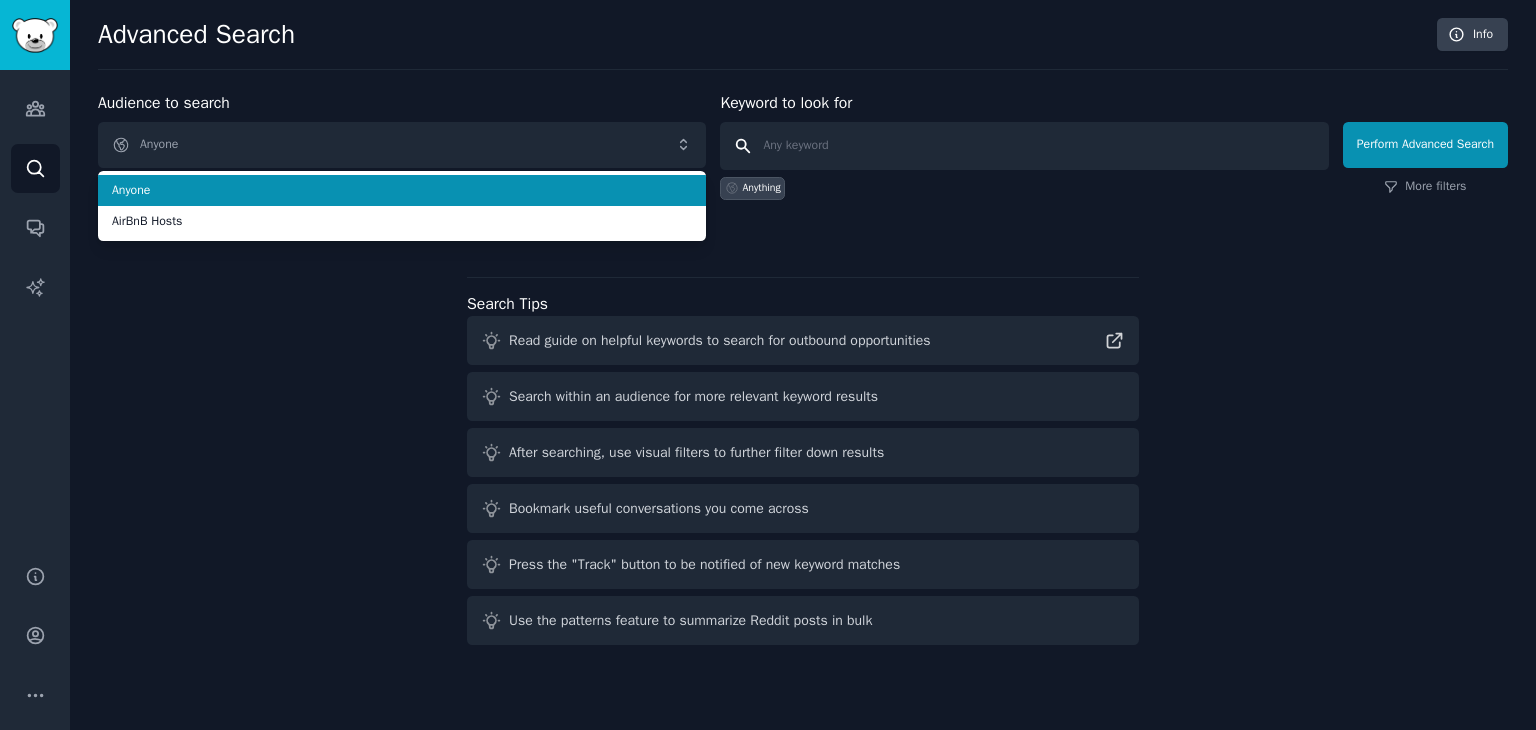 click at bounding box center (1024, 146) 